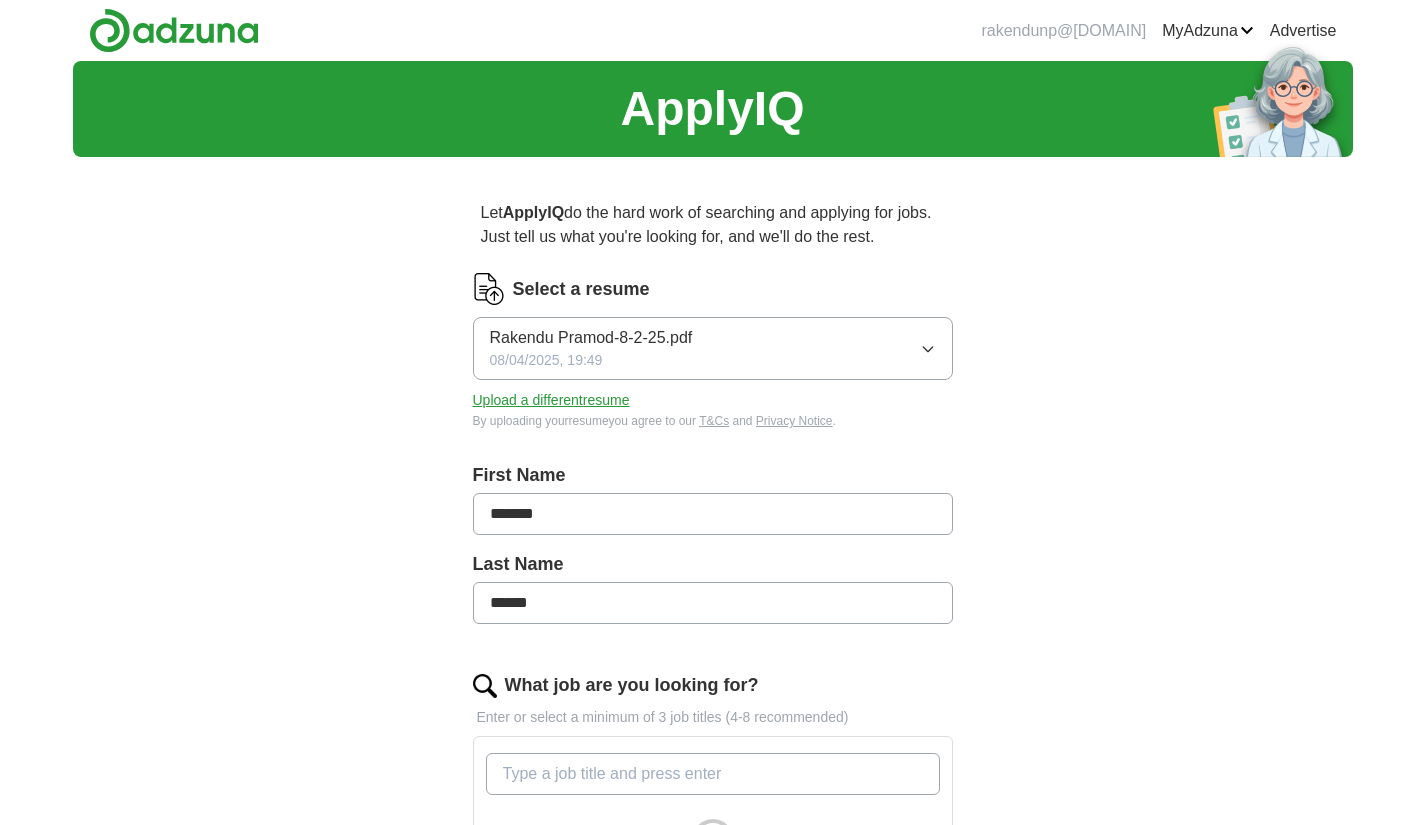 scroll, scrollTop: 0, scrollLeft: 0, axis: both 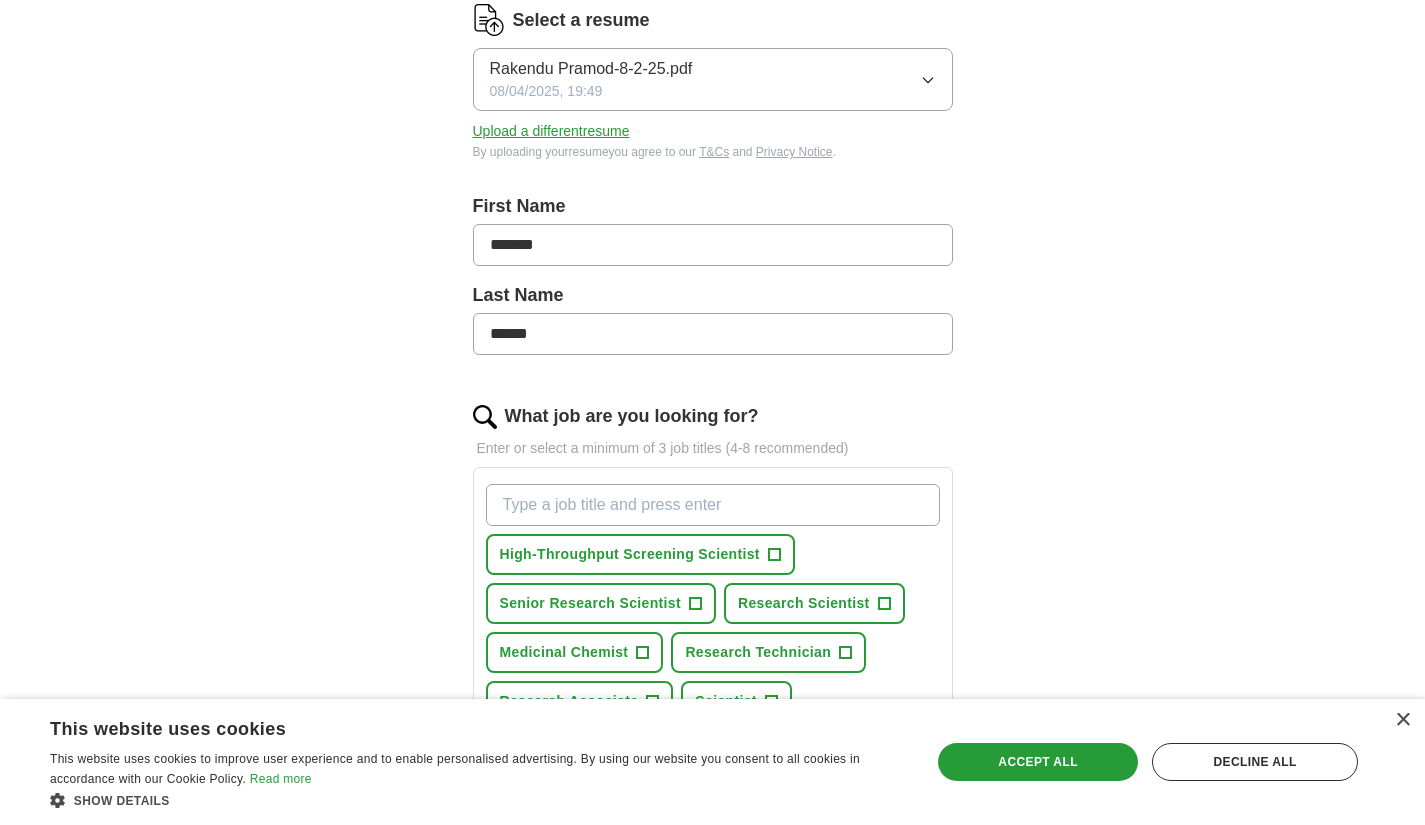 click on "What job are you looking for?" at bounding box center [713, 505] 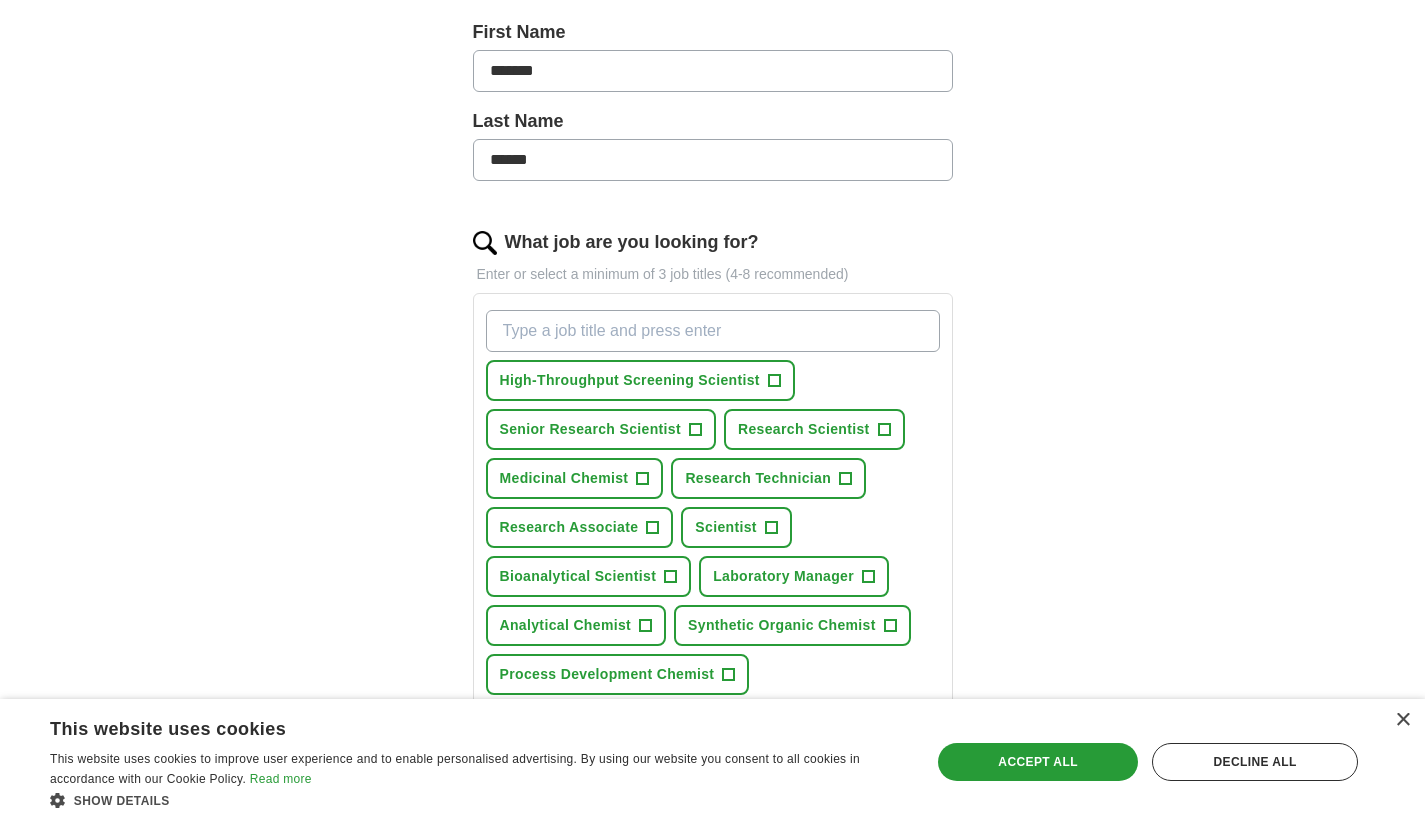 scroll, scrollTop: 505, scrollLeft: 0, axis: vertical 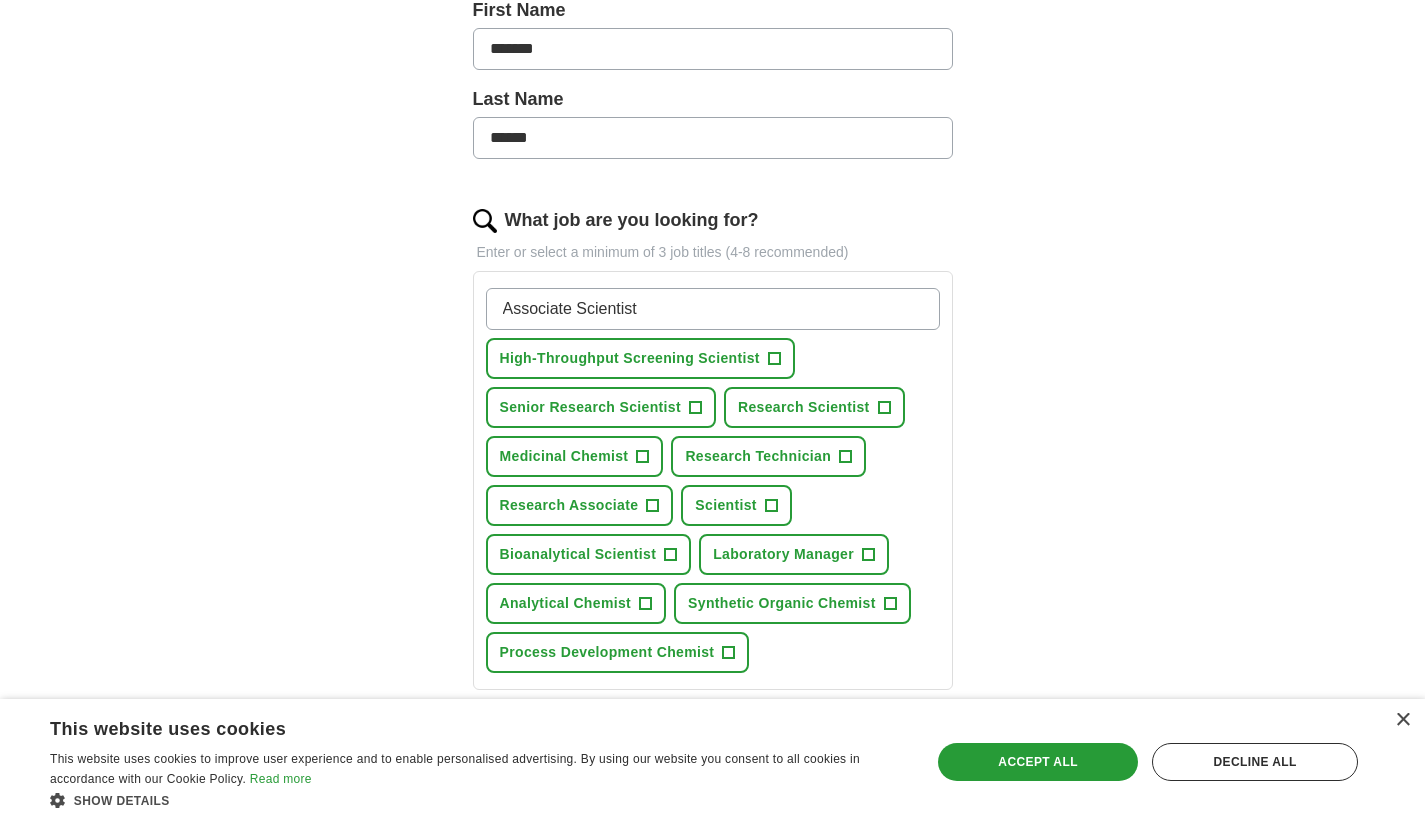 type on "Associate Scientist" 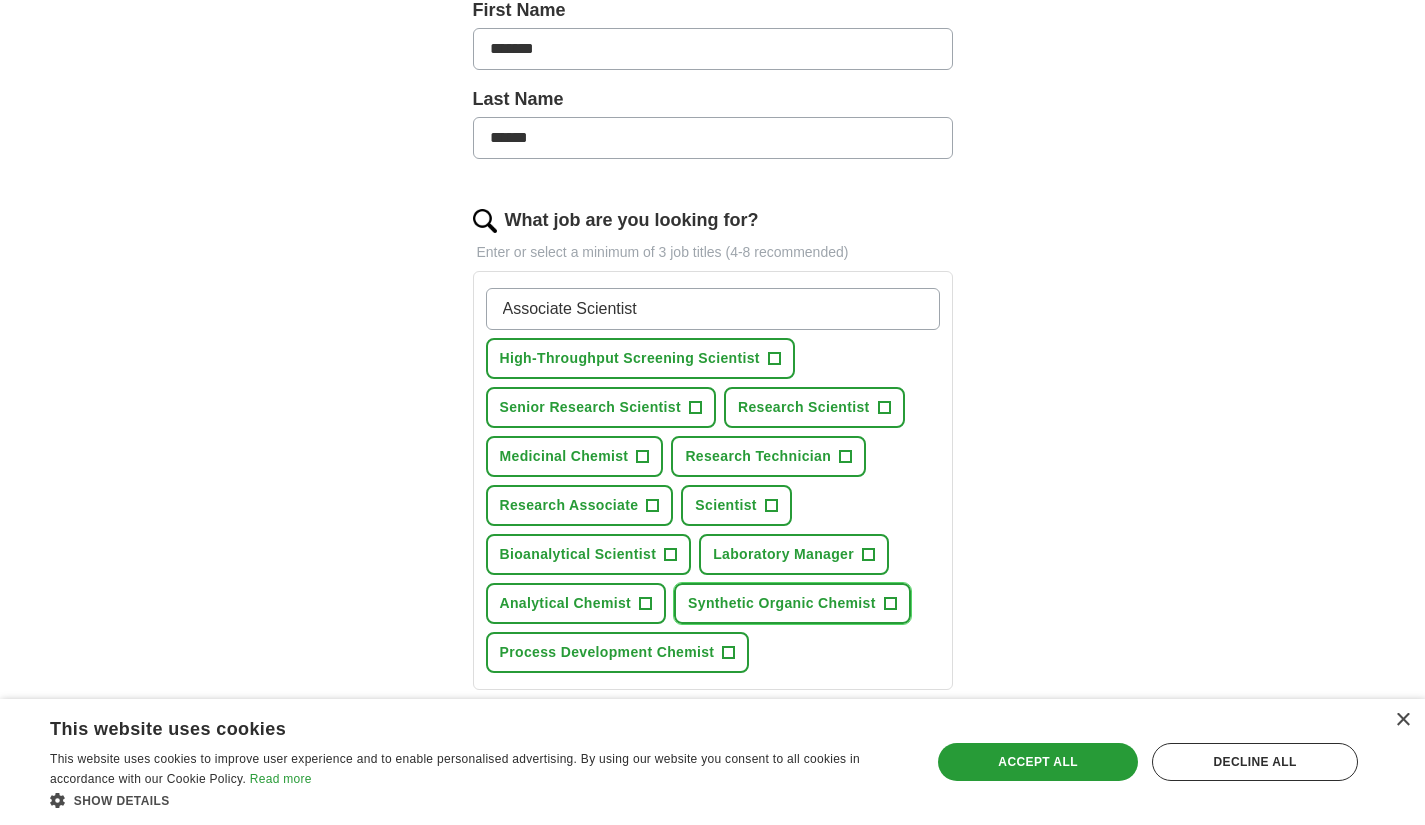 click on "Synthetic Organic Chemist +" at bounding box center [792, 603] 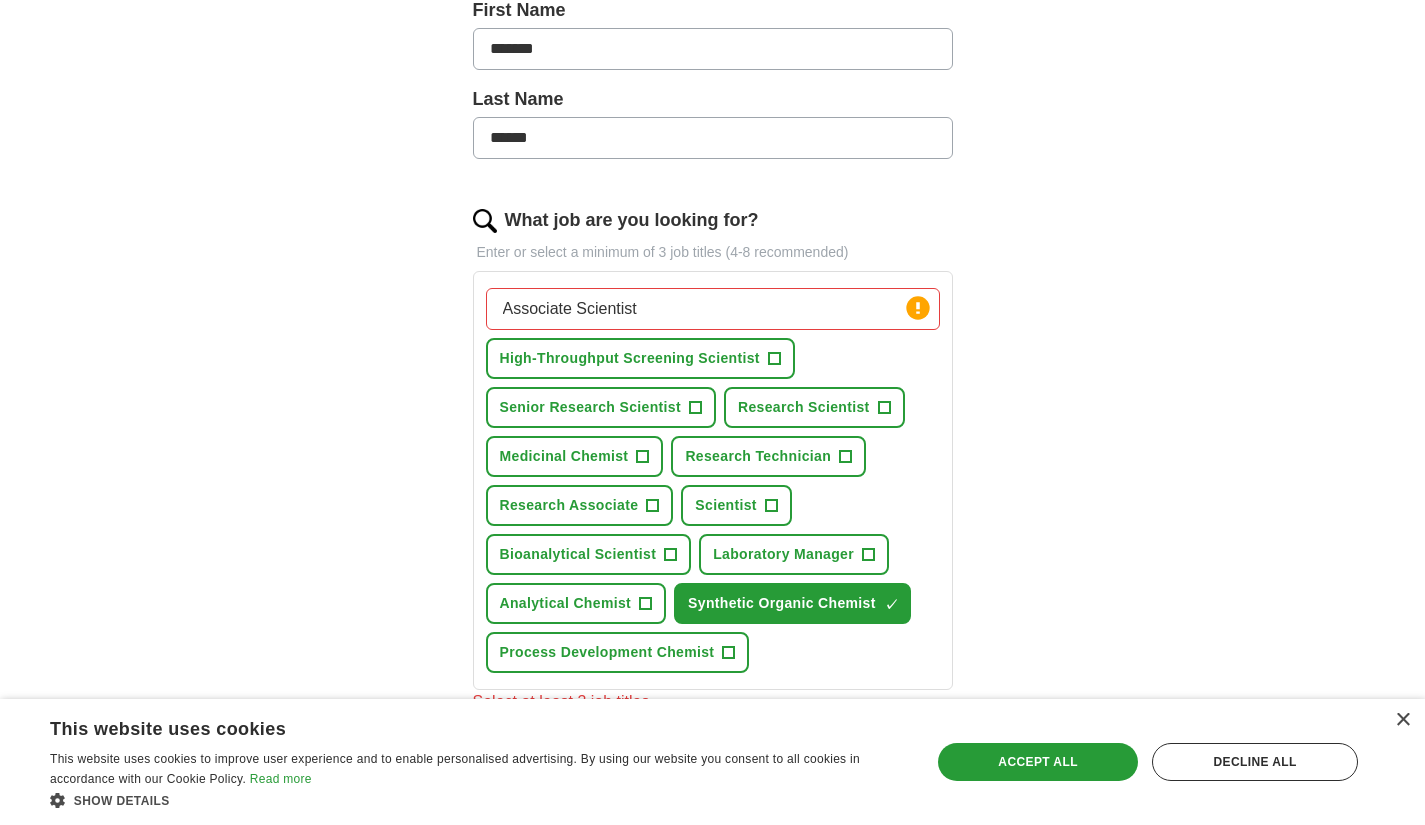 click on "Associate Scientist" at bounding box center (713, 309) 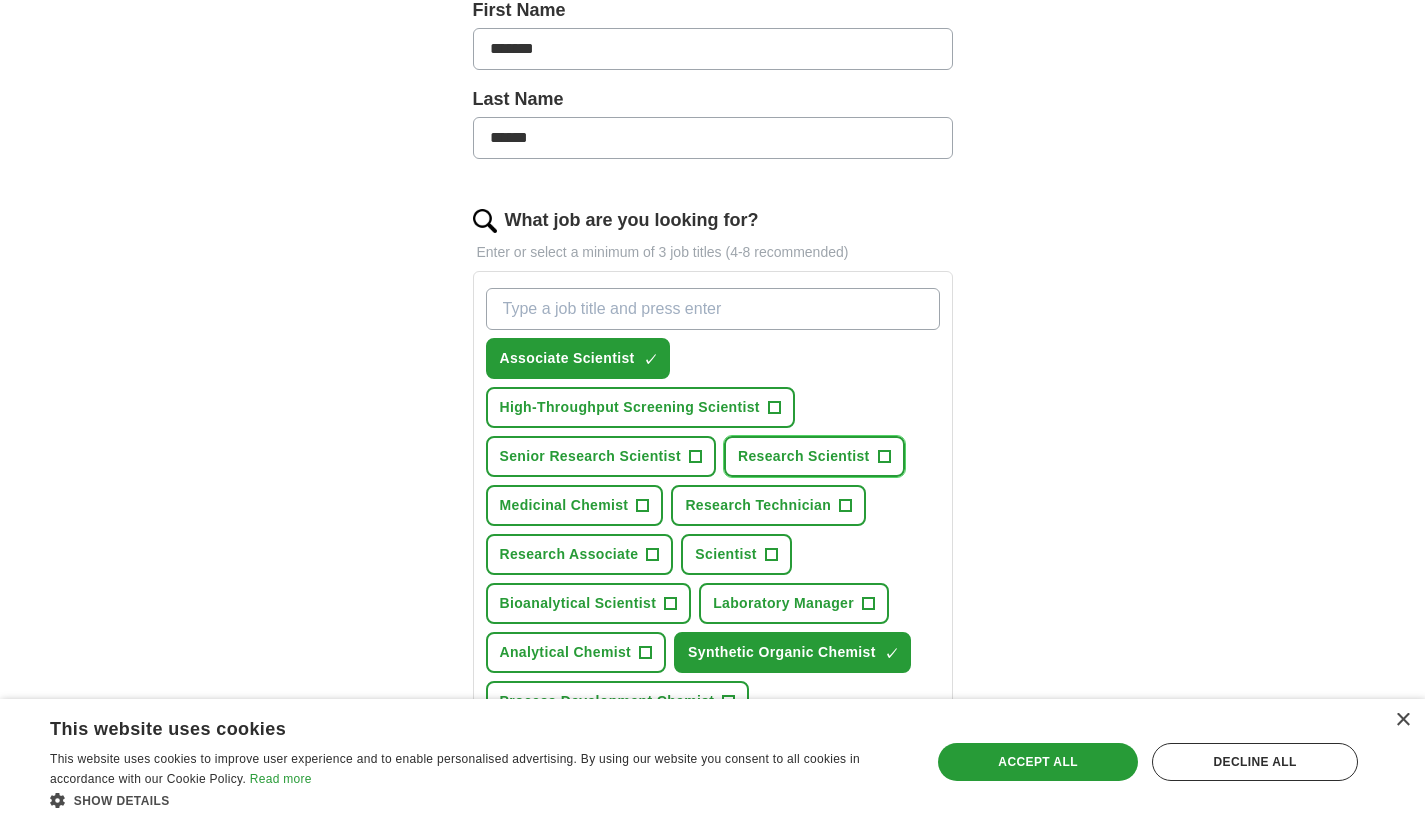 click on "+" at bounding box center (884, 457) 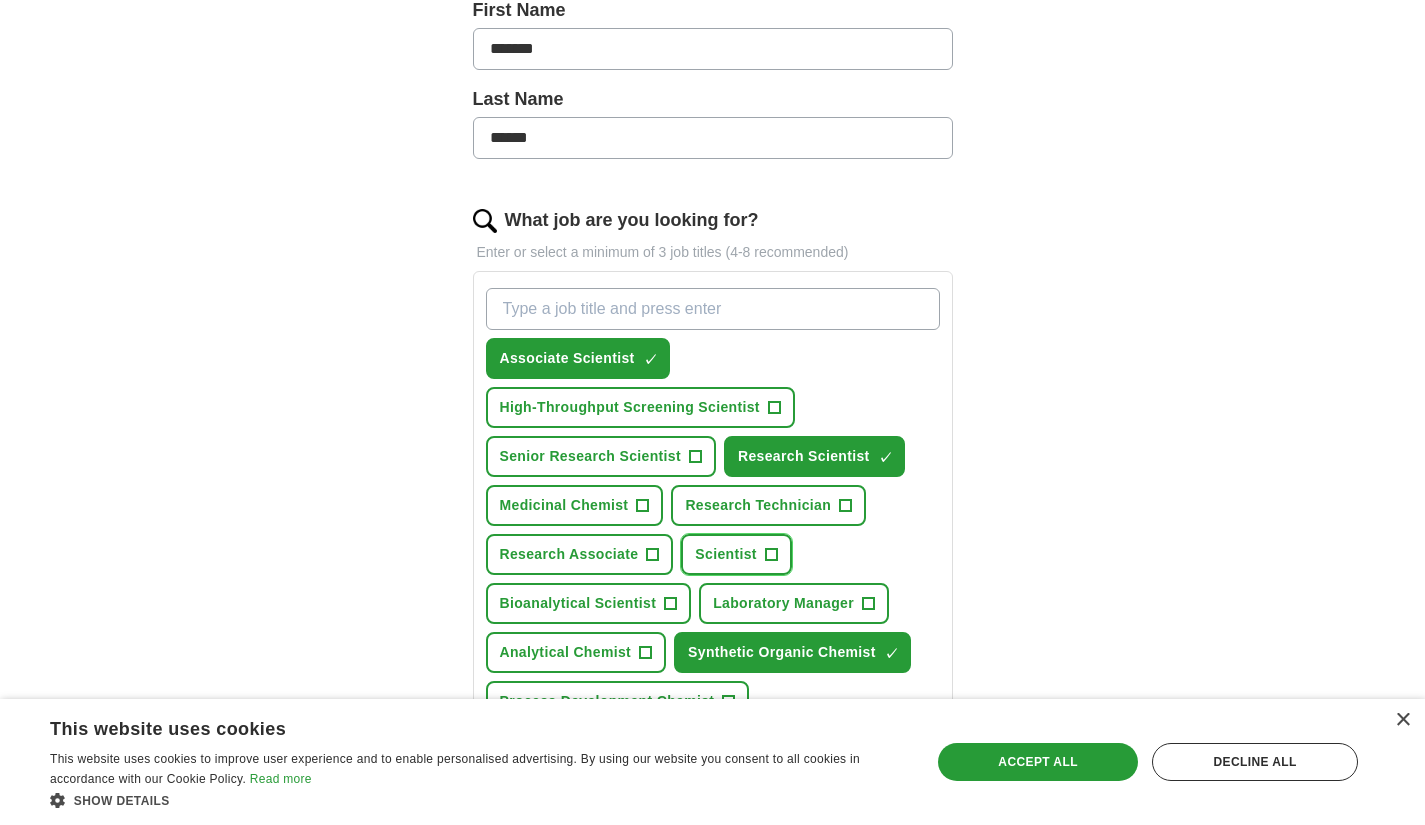 click on "+" at bounding box center [771, 555] 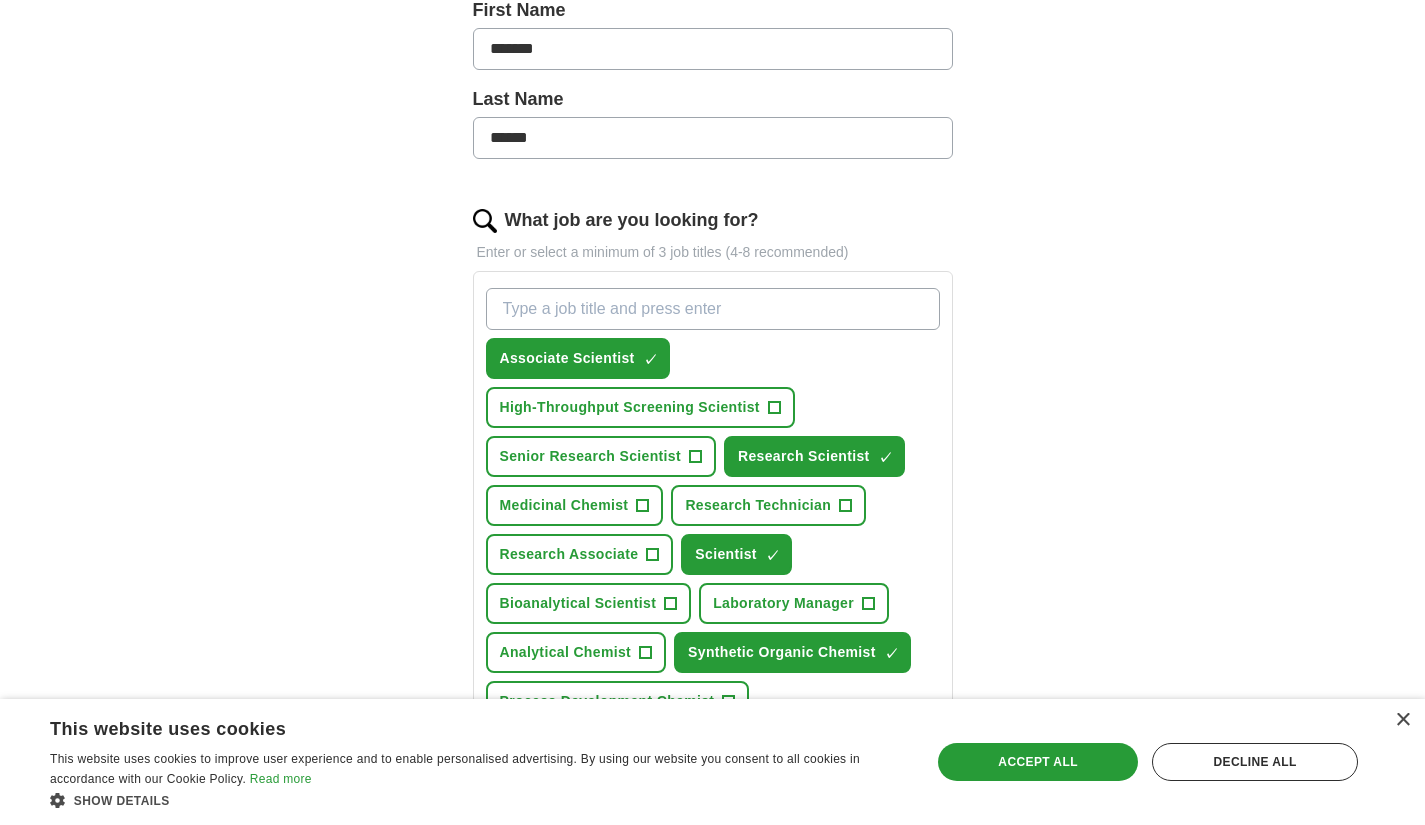 click on "Laboratory Manager" at bounding box center (783, 603) 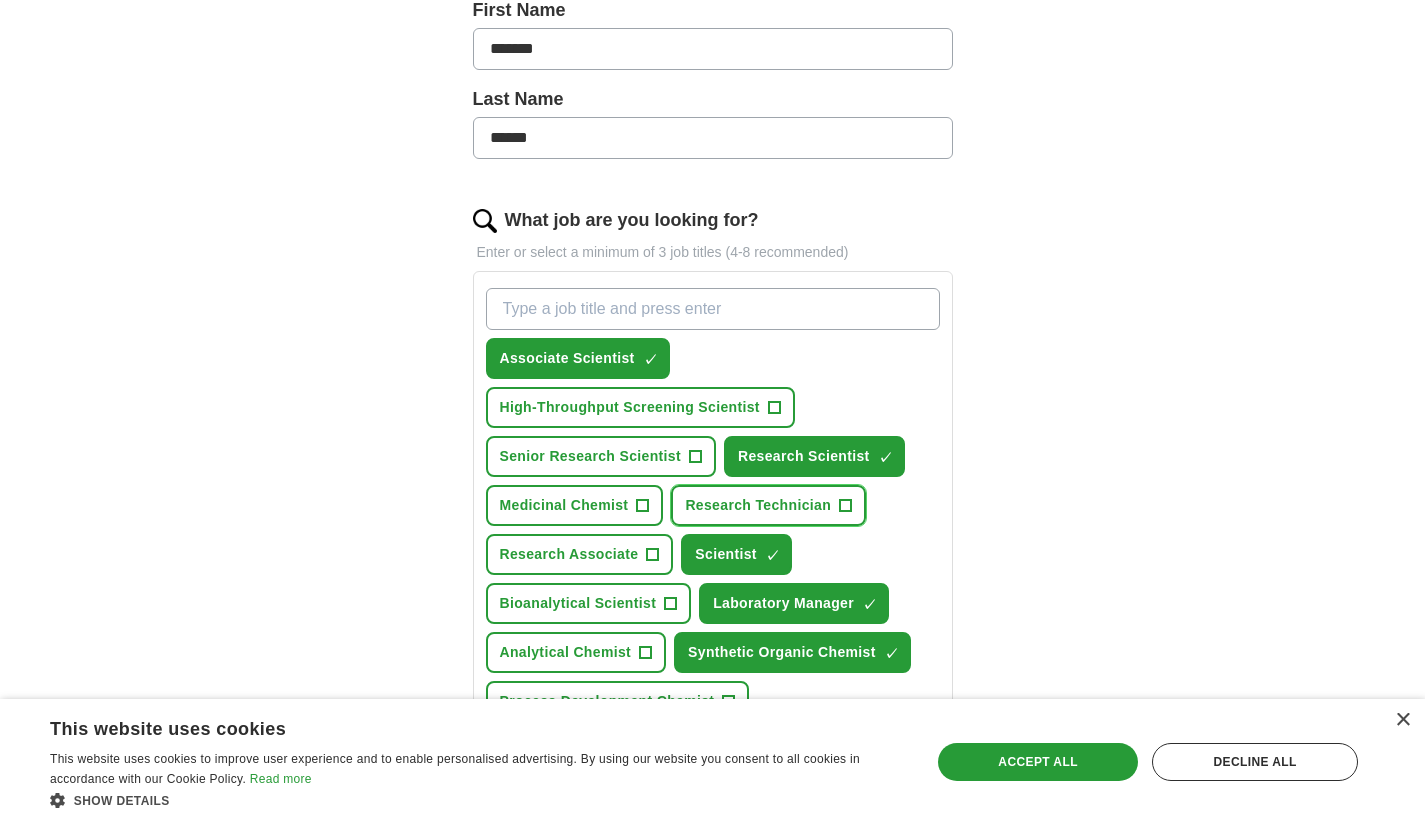 click on "Research Technician" at bounding box center [758, 505] 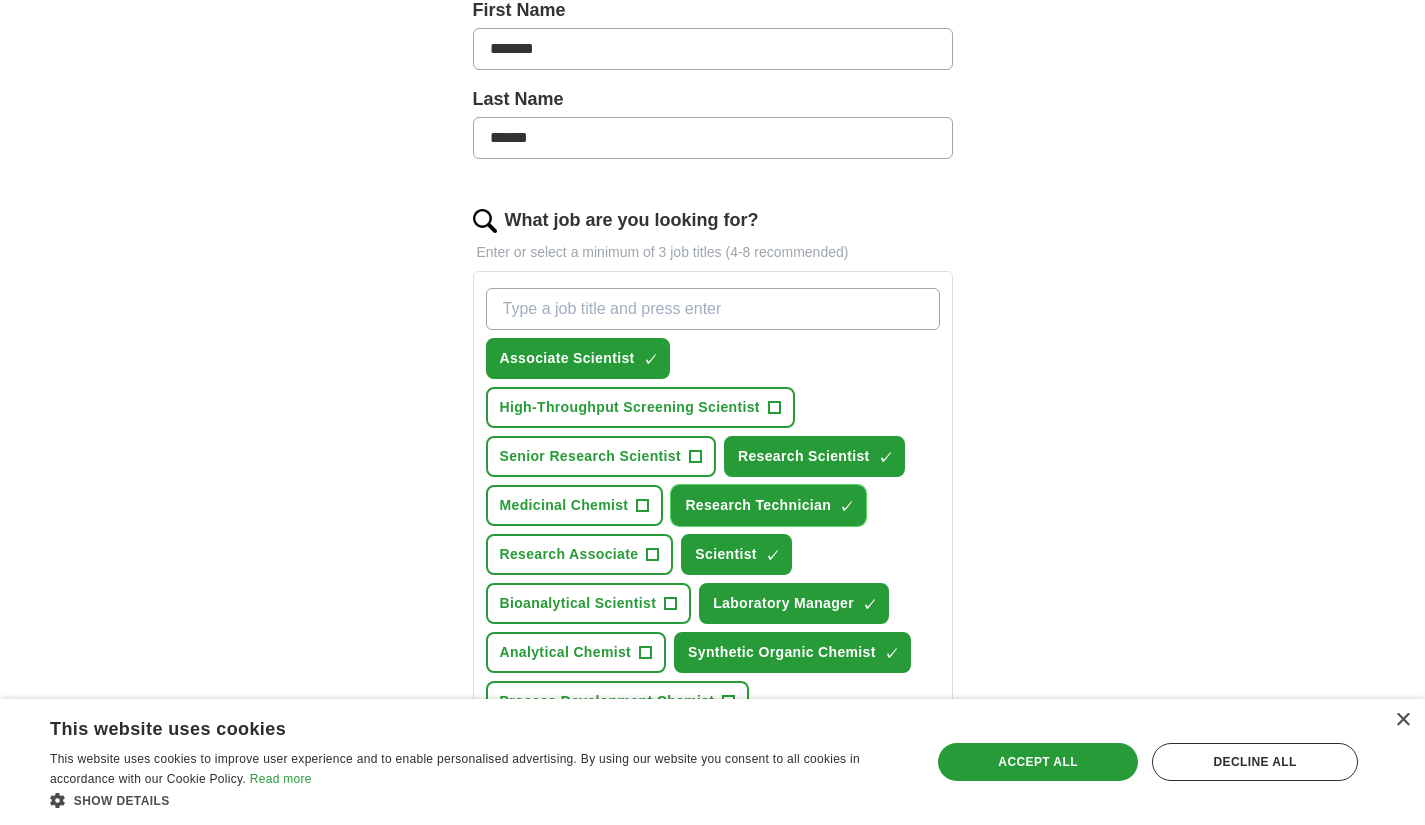 click on "Medicinal Chemist" at bounding box center (564, 505) 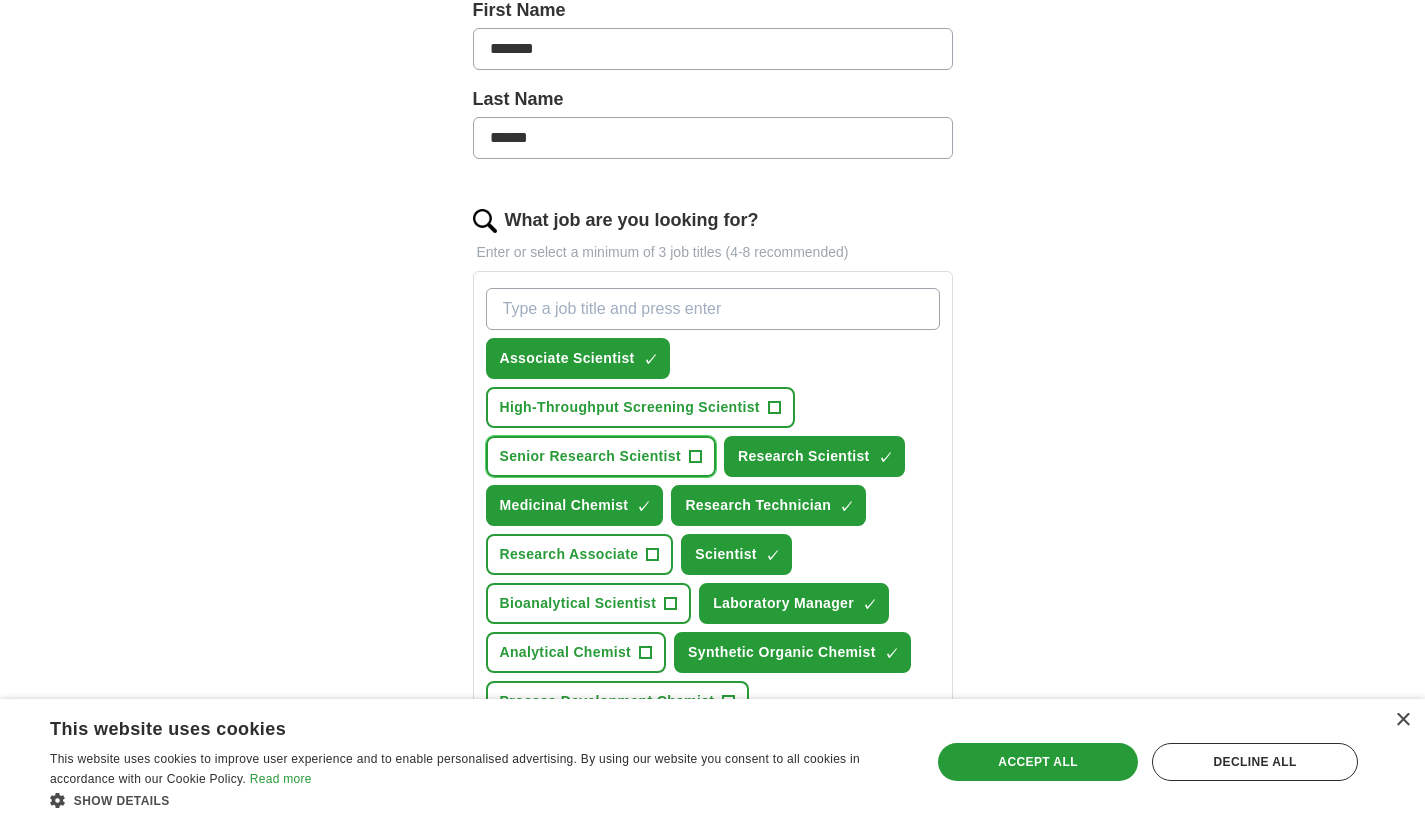 click on "Senior Research Scientist" at bounding box center [591, 456] 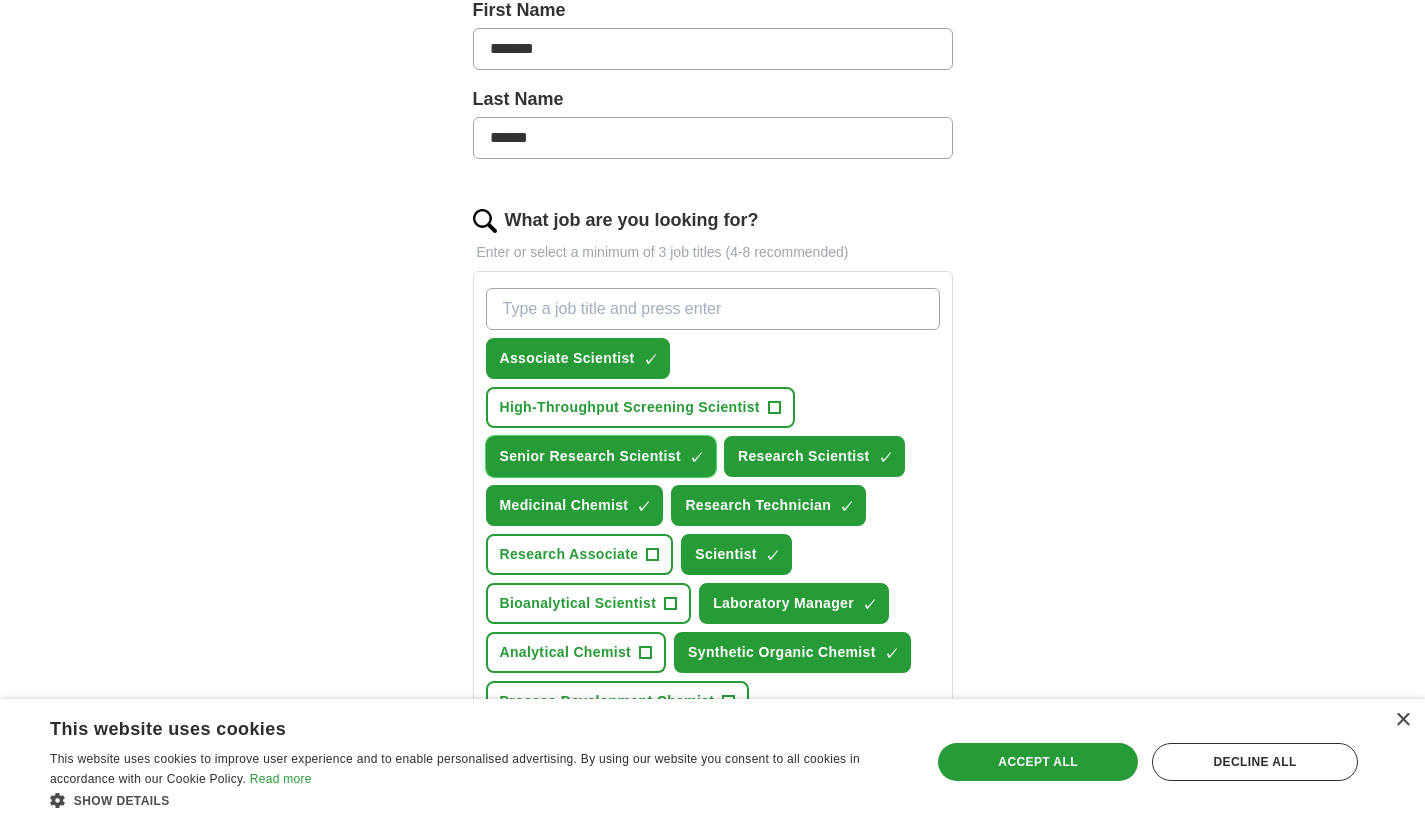 click on "Senior Research Scientist" at bounding box center [591, 456] 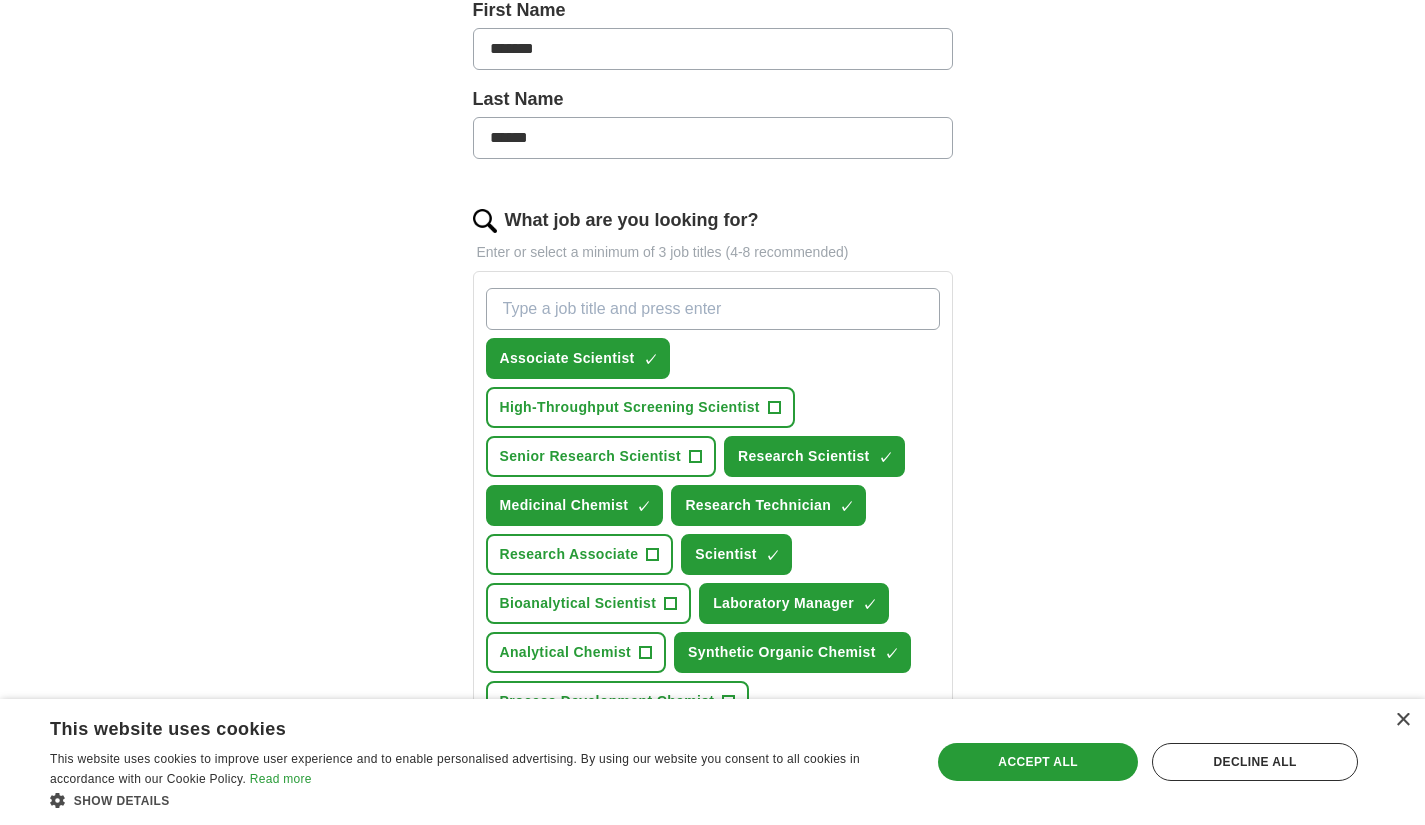 click on "High-Throughput Screening Scientist" at bounding box center [630, 407] 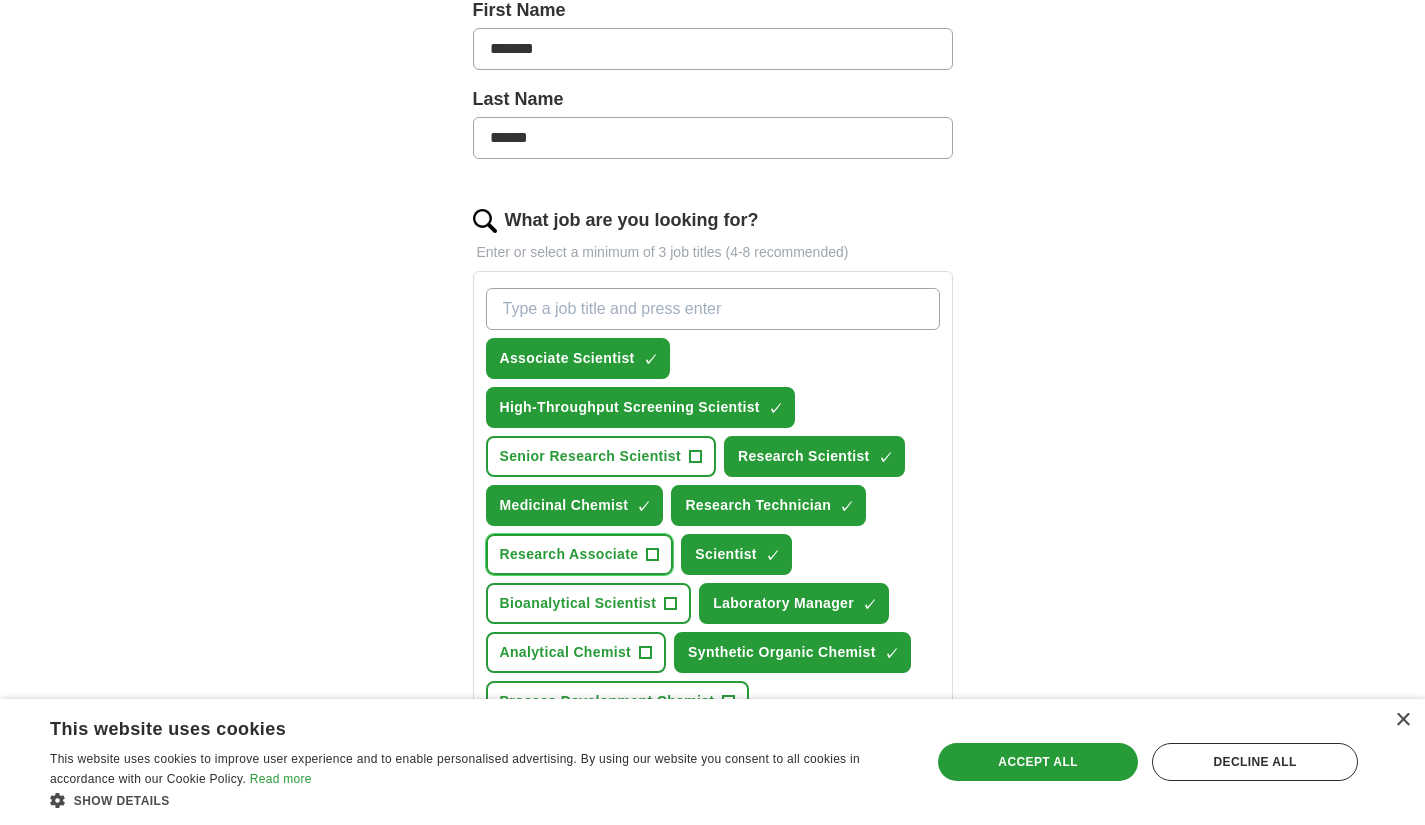 click on "Research Associate" at bounding box center (569, 554) 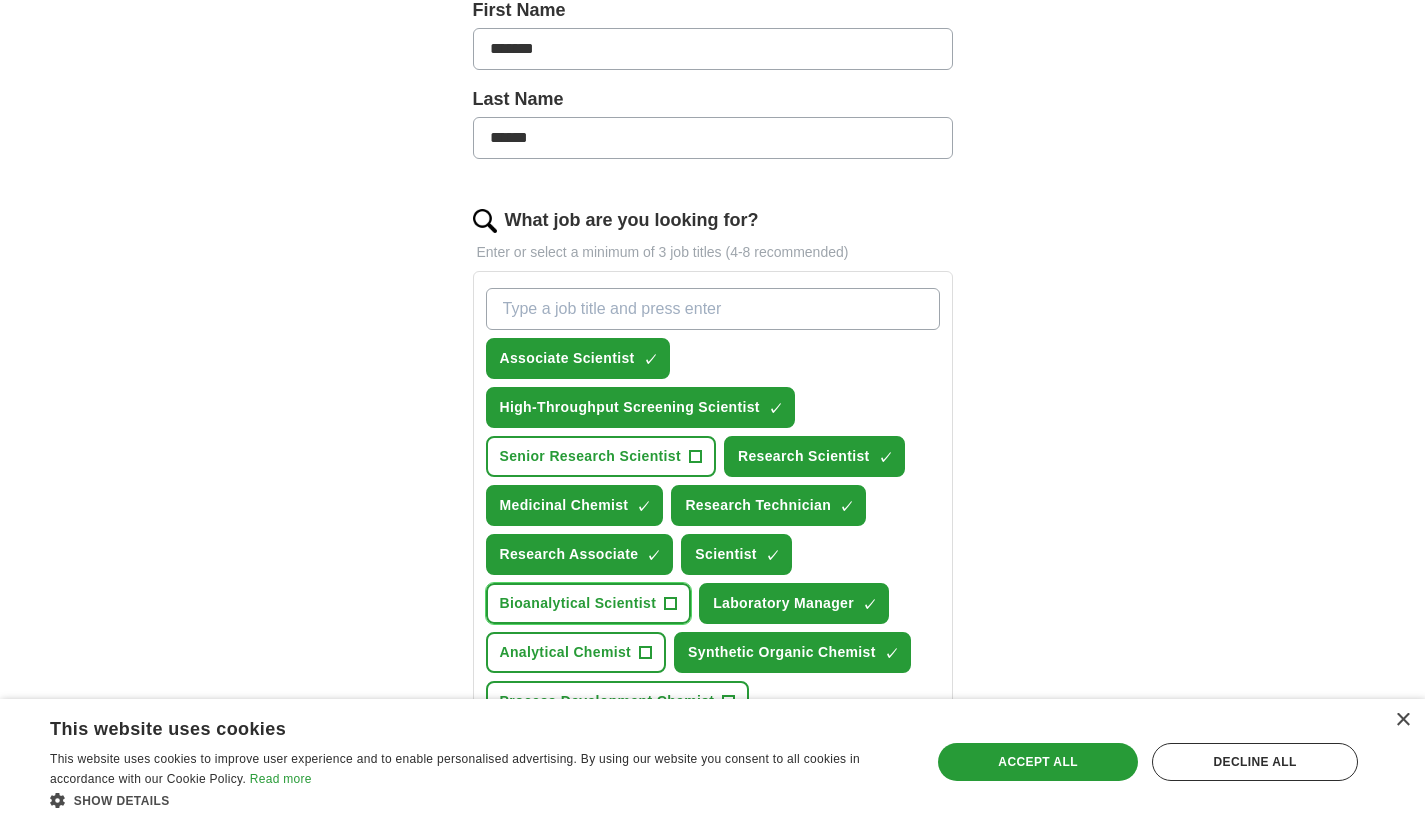 click on "Bioanalytical Scientist" at bounding box center (578, 603) 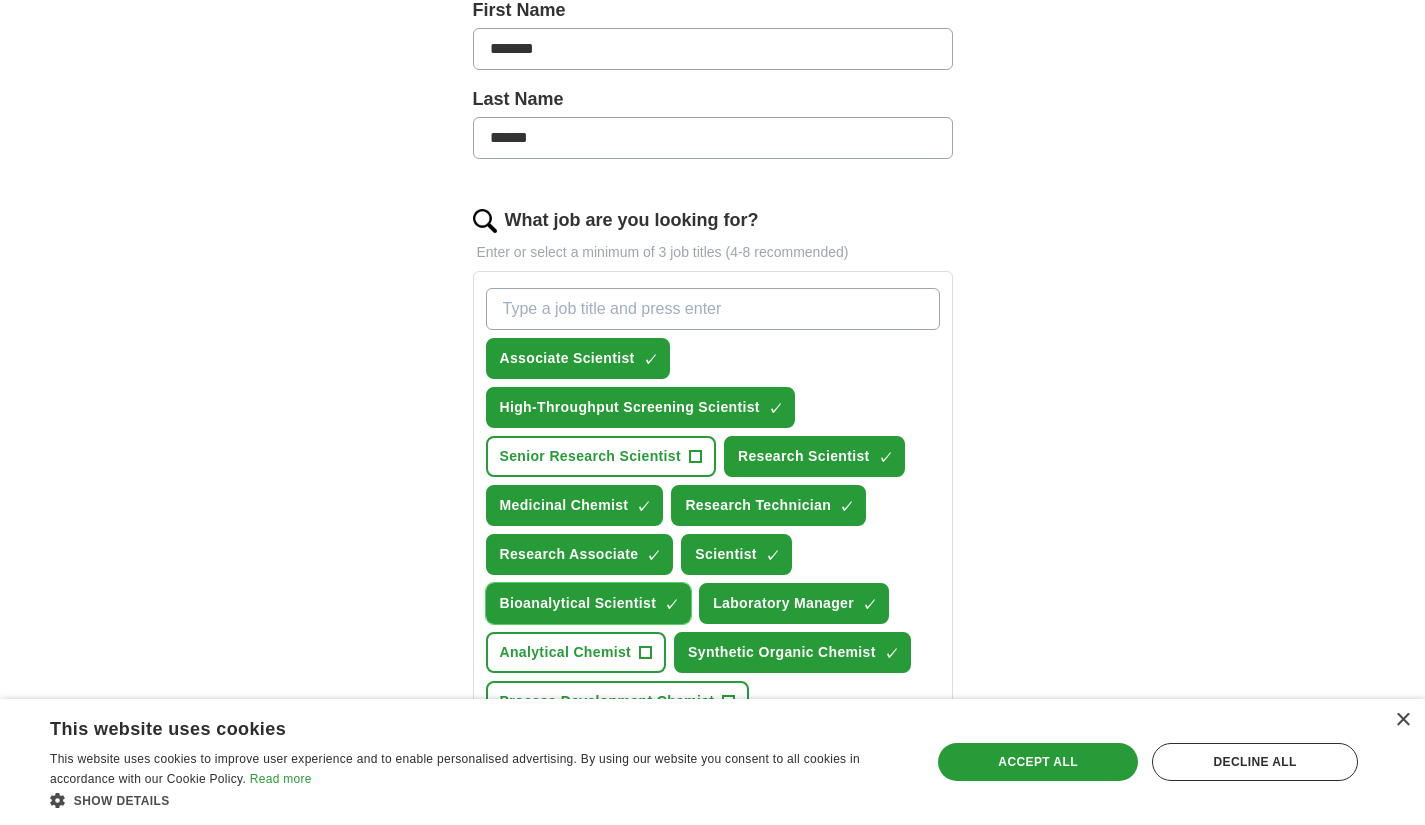 click on "Analytical Chemist" at bounding box center [566, 652] 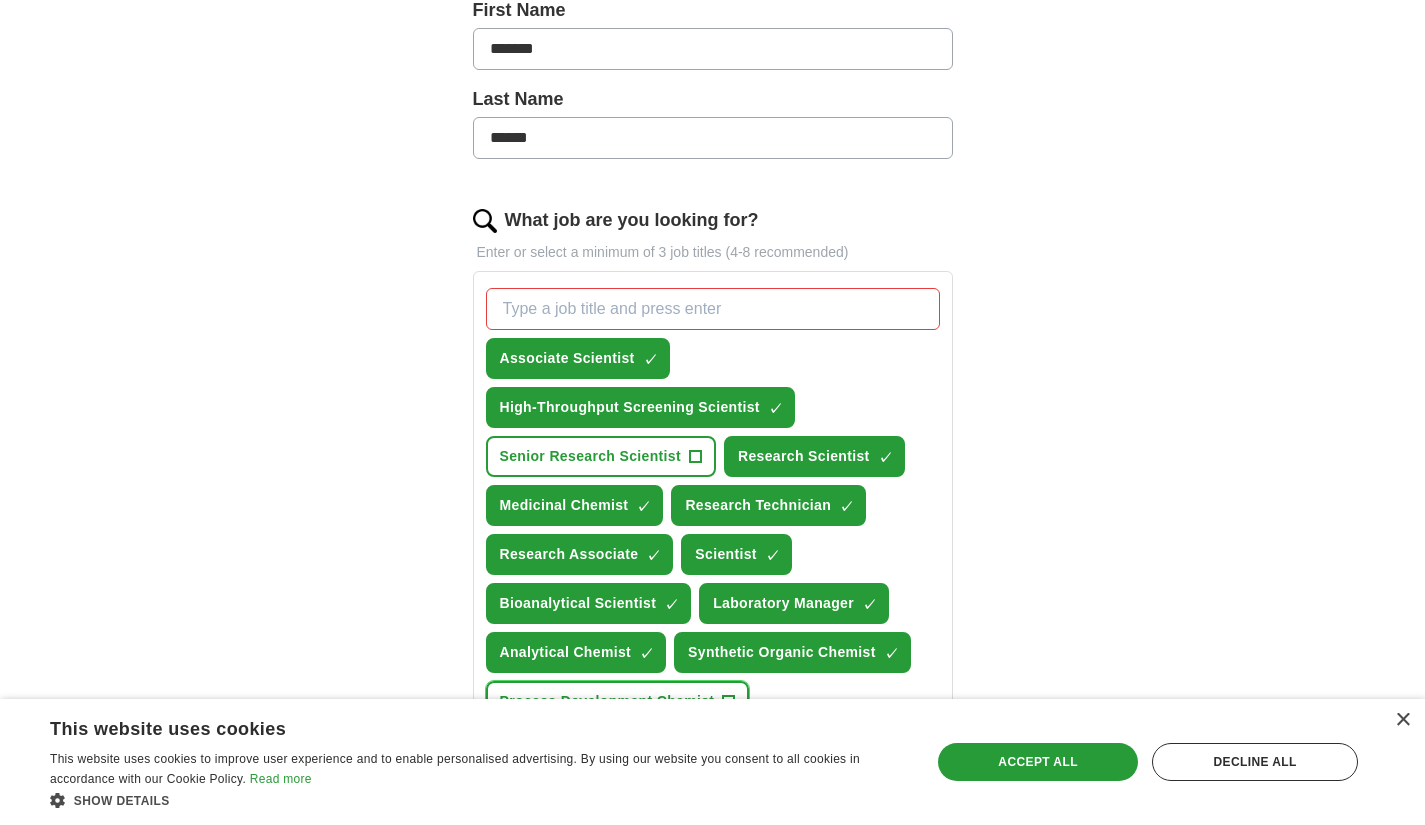 click on "Process Development Chemist" at bounding box center (607, 701) 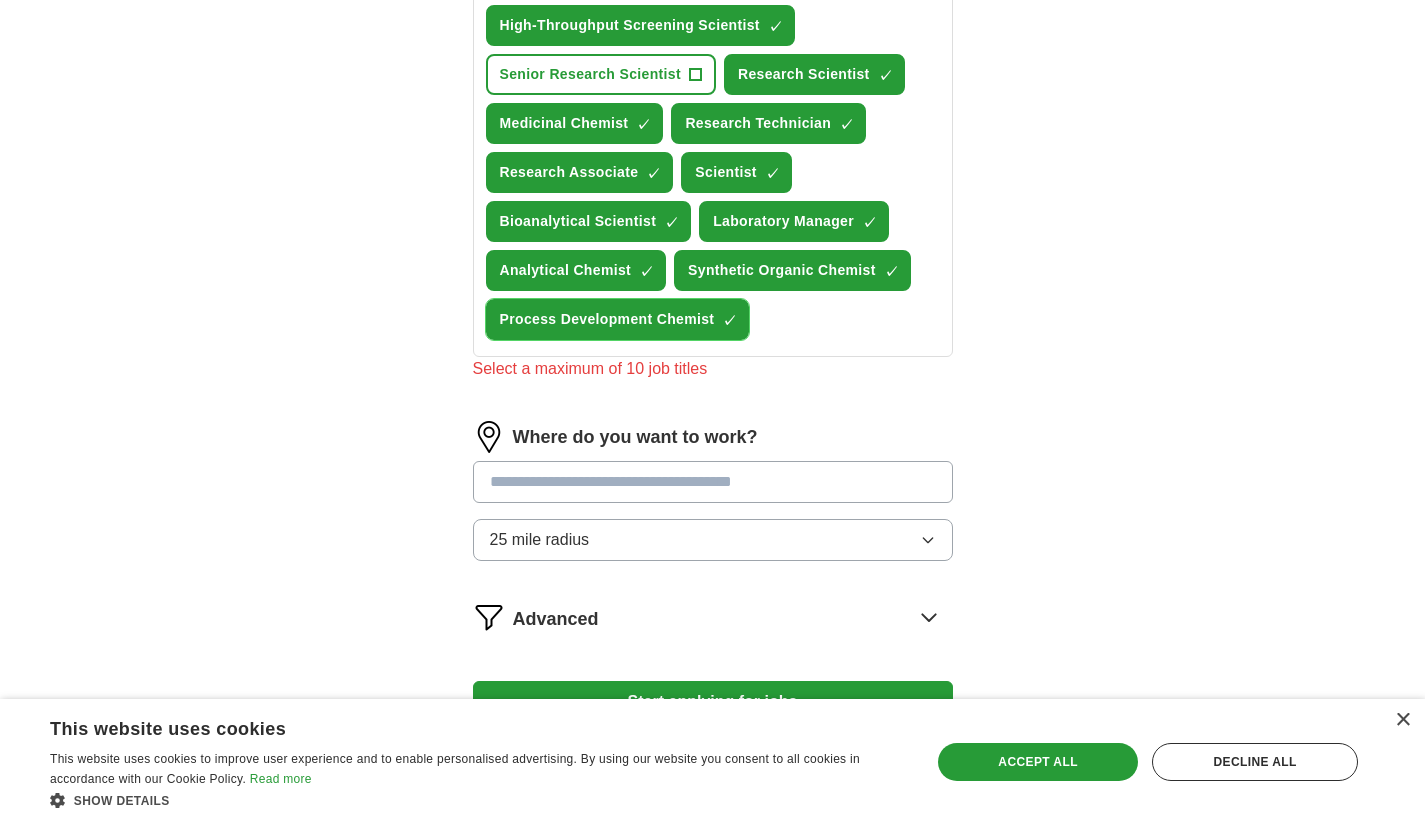scroll, scrollTop: 888, scrollLeft: 0, axis: vertical 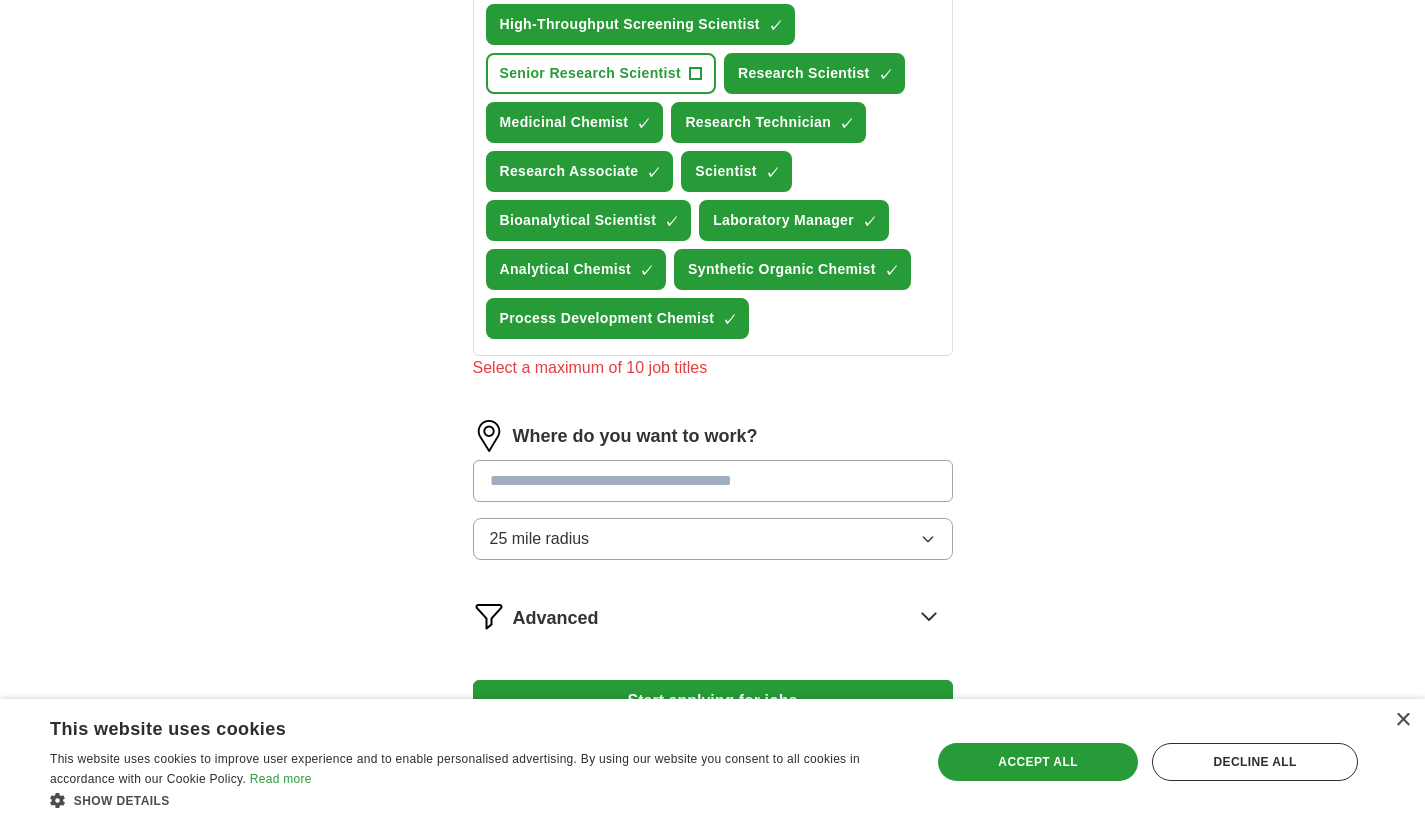 click at bounding box center [713, 481] 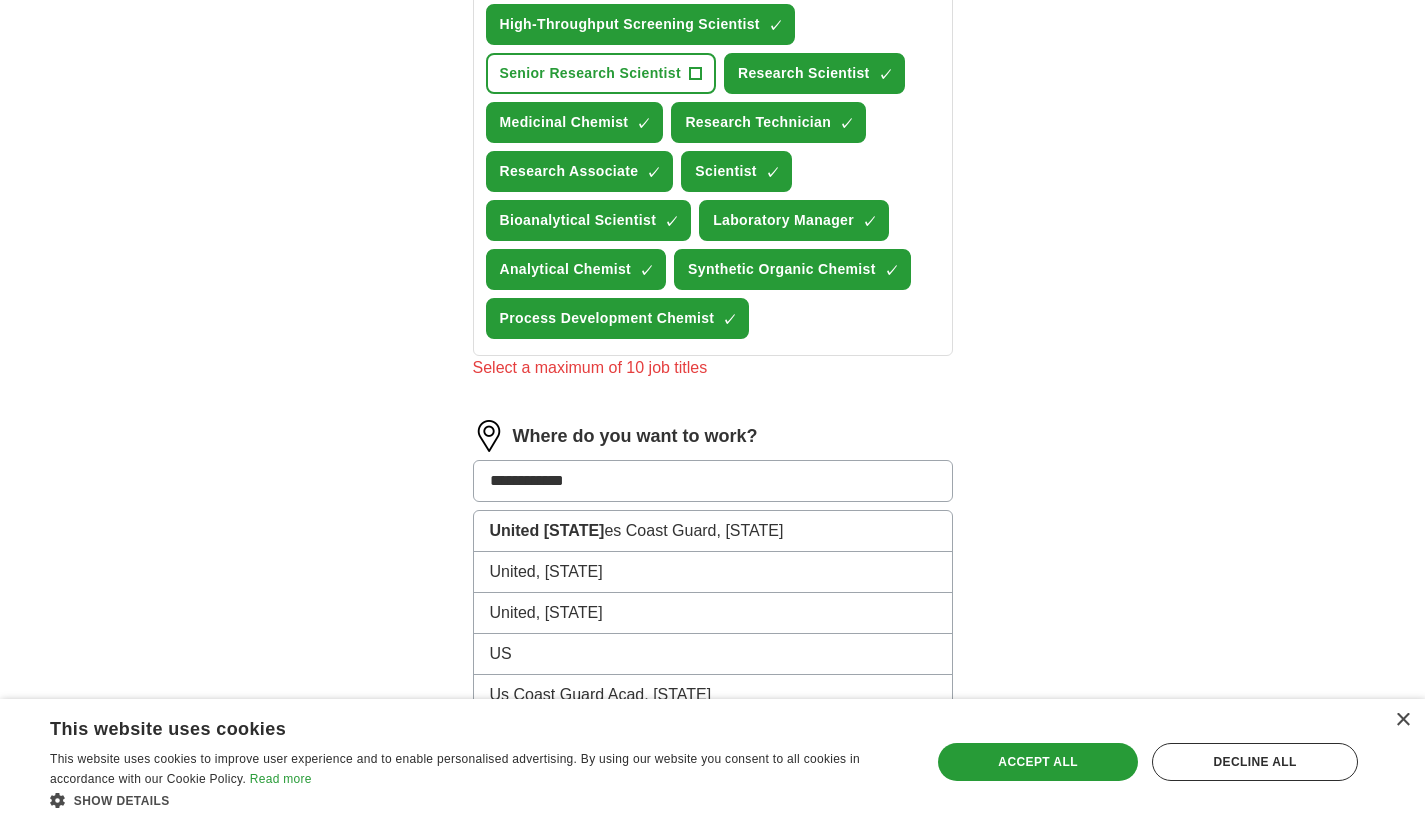 type on "**********" 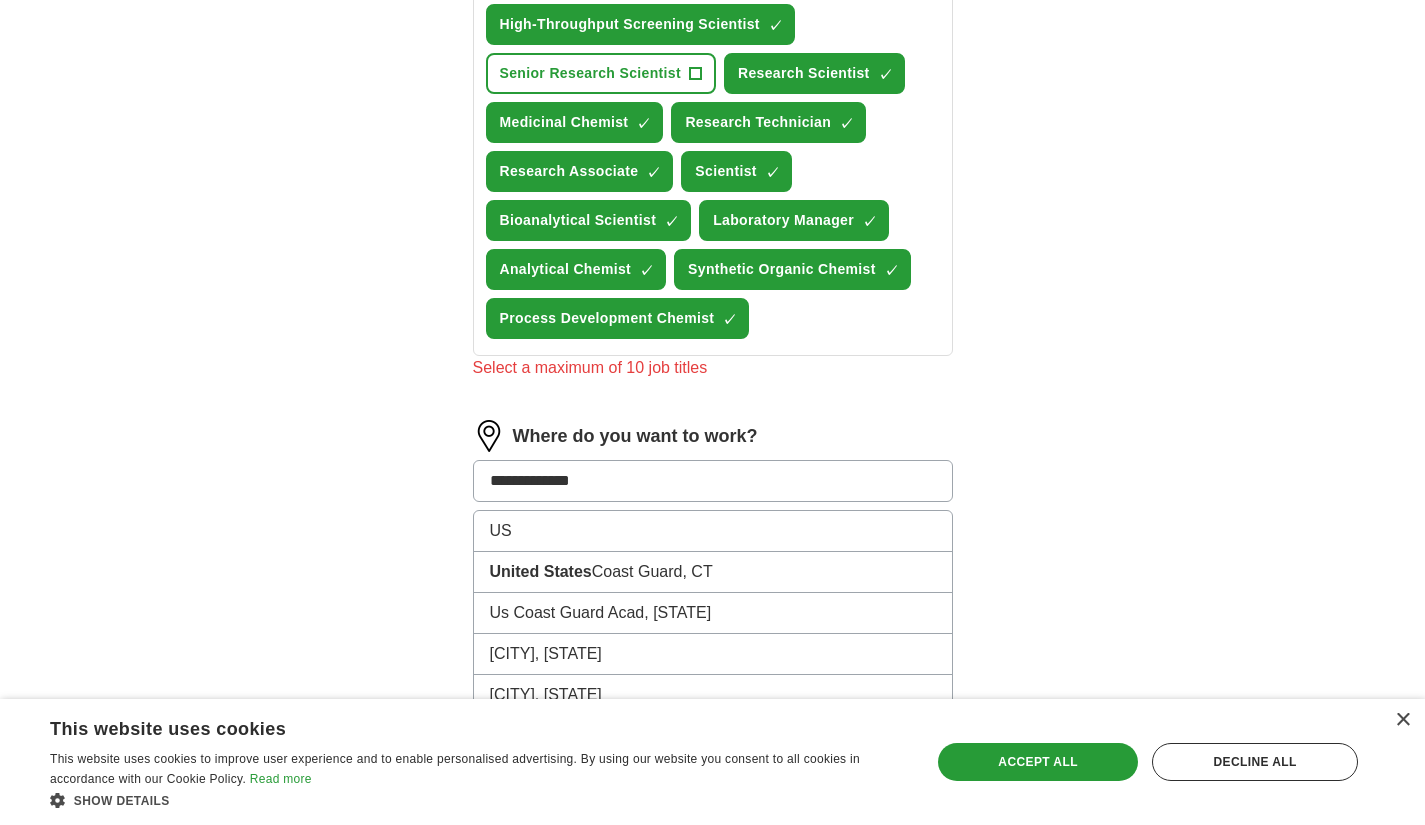 click on "US" at bounding box center (713, 531) 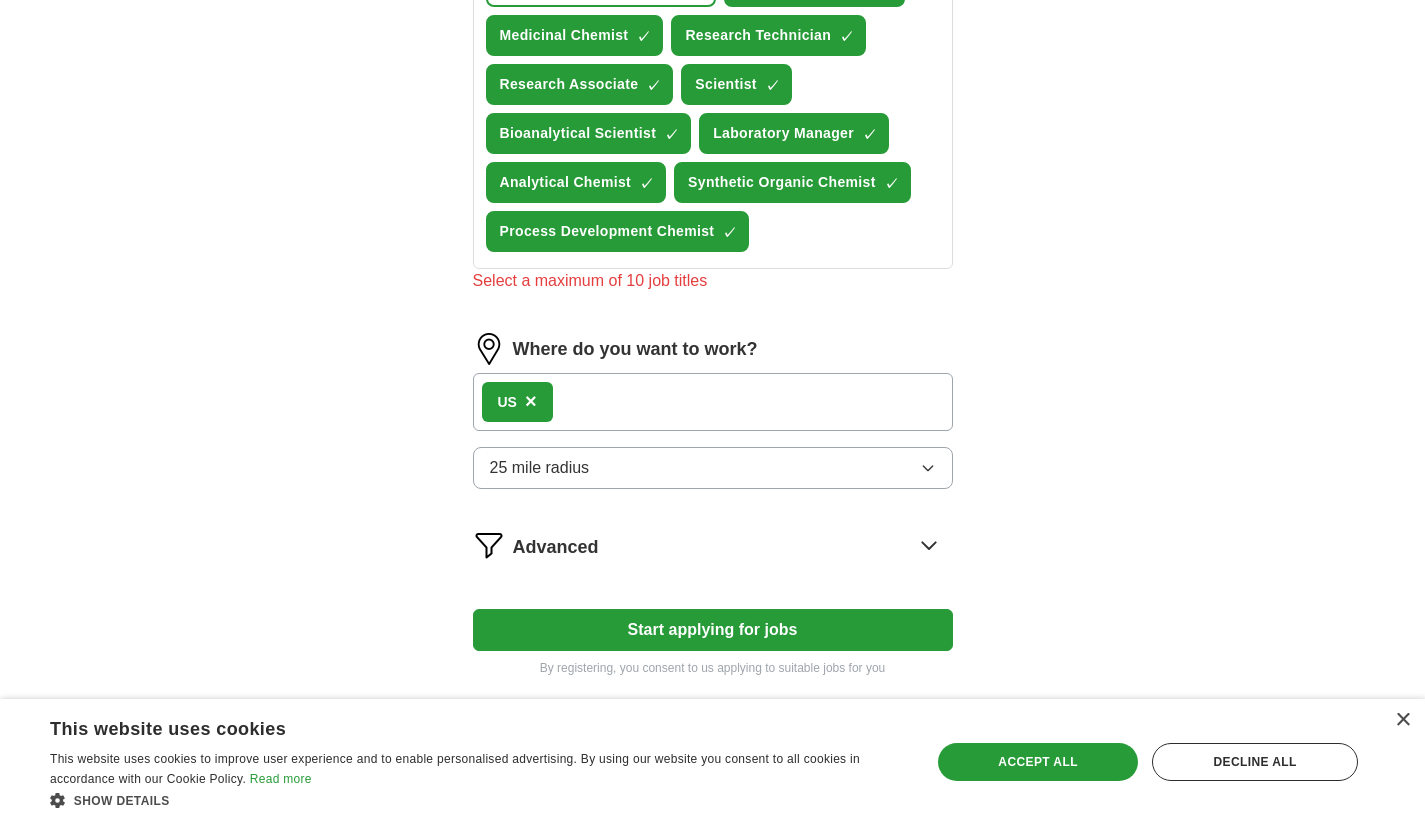 scroll, scrollTop: 1017, scrollLeft: 0, axis: vertical 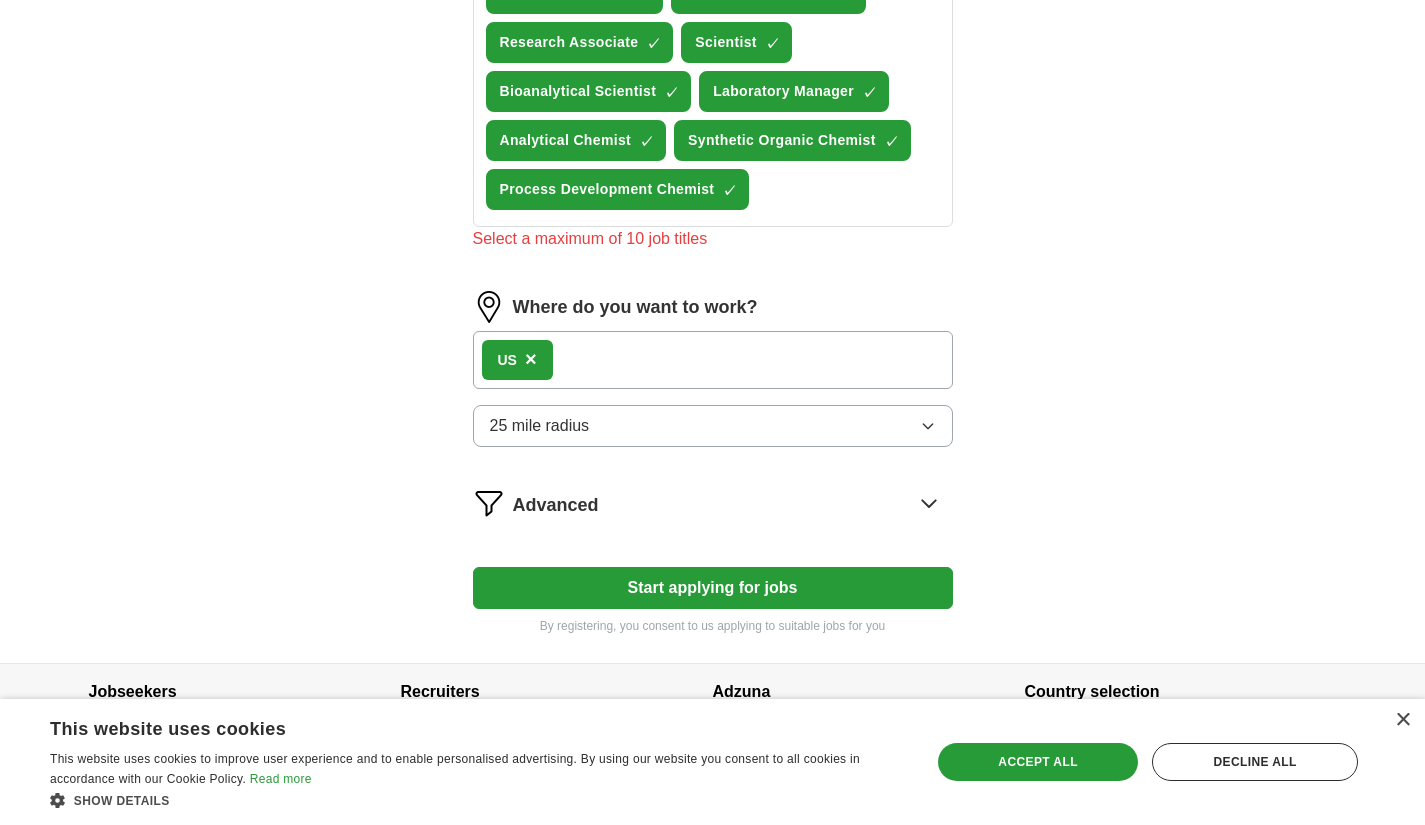 click 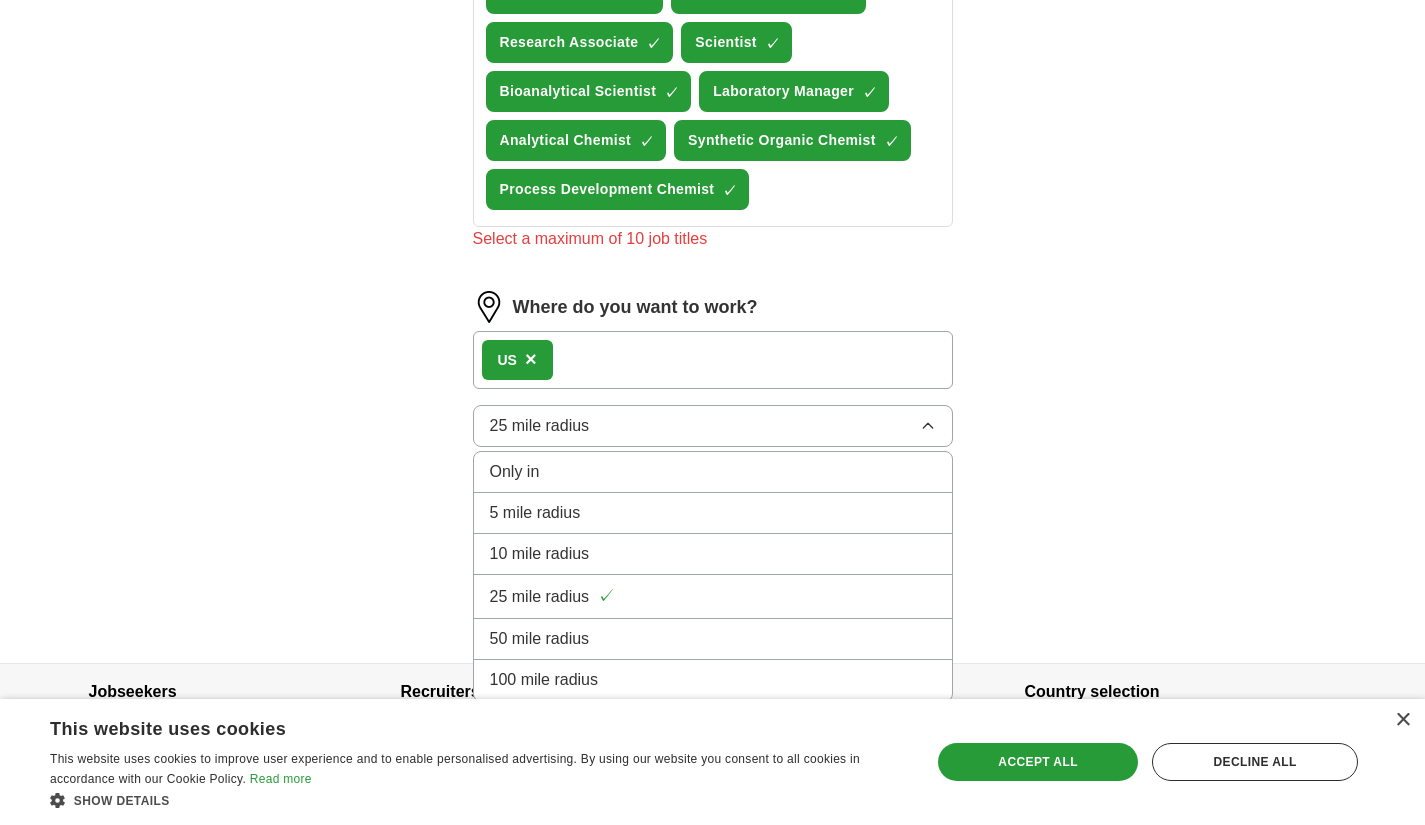 click on "100 mile radius" at bounding box center [713, 680] 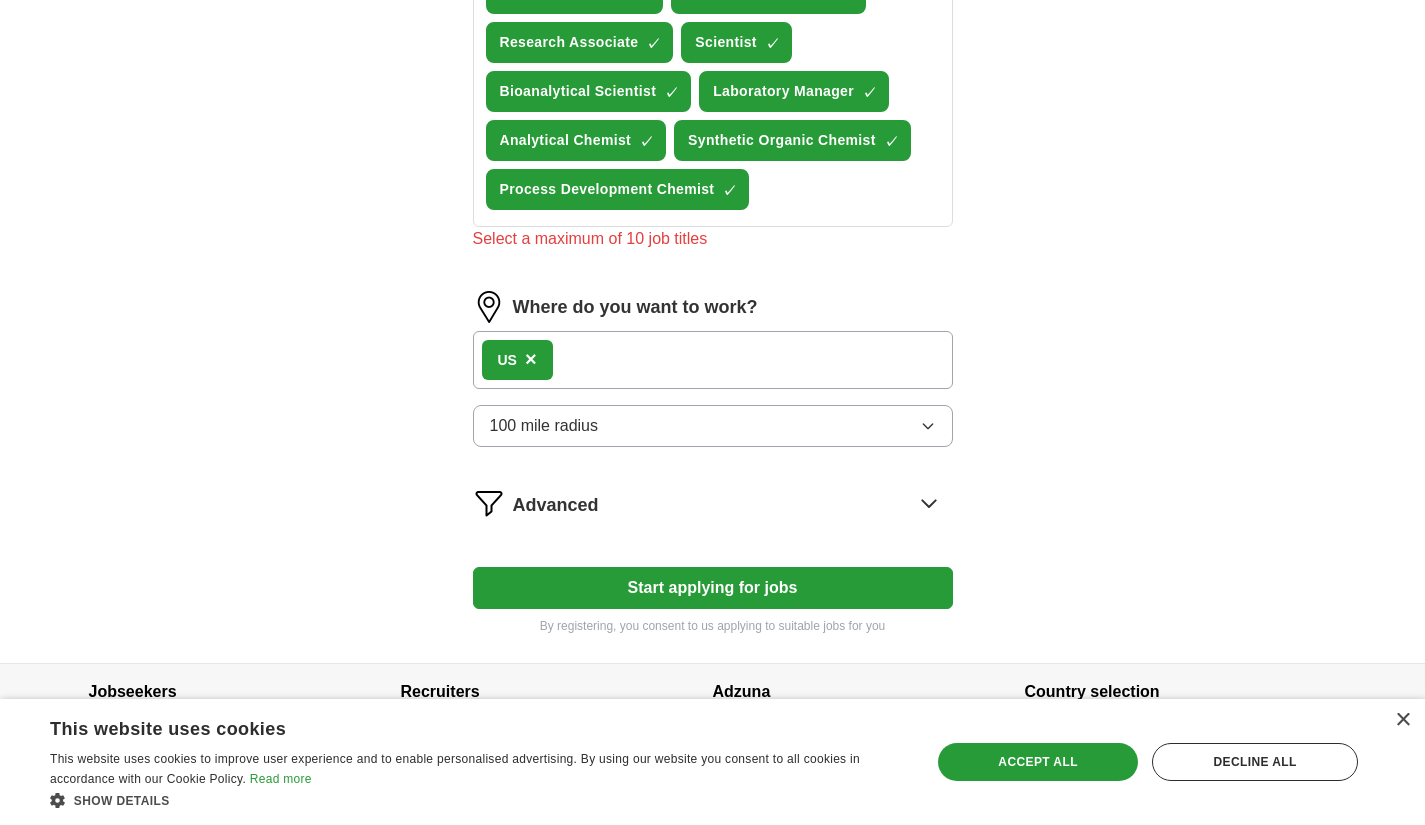 click 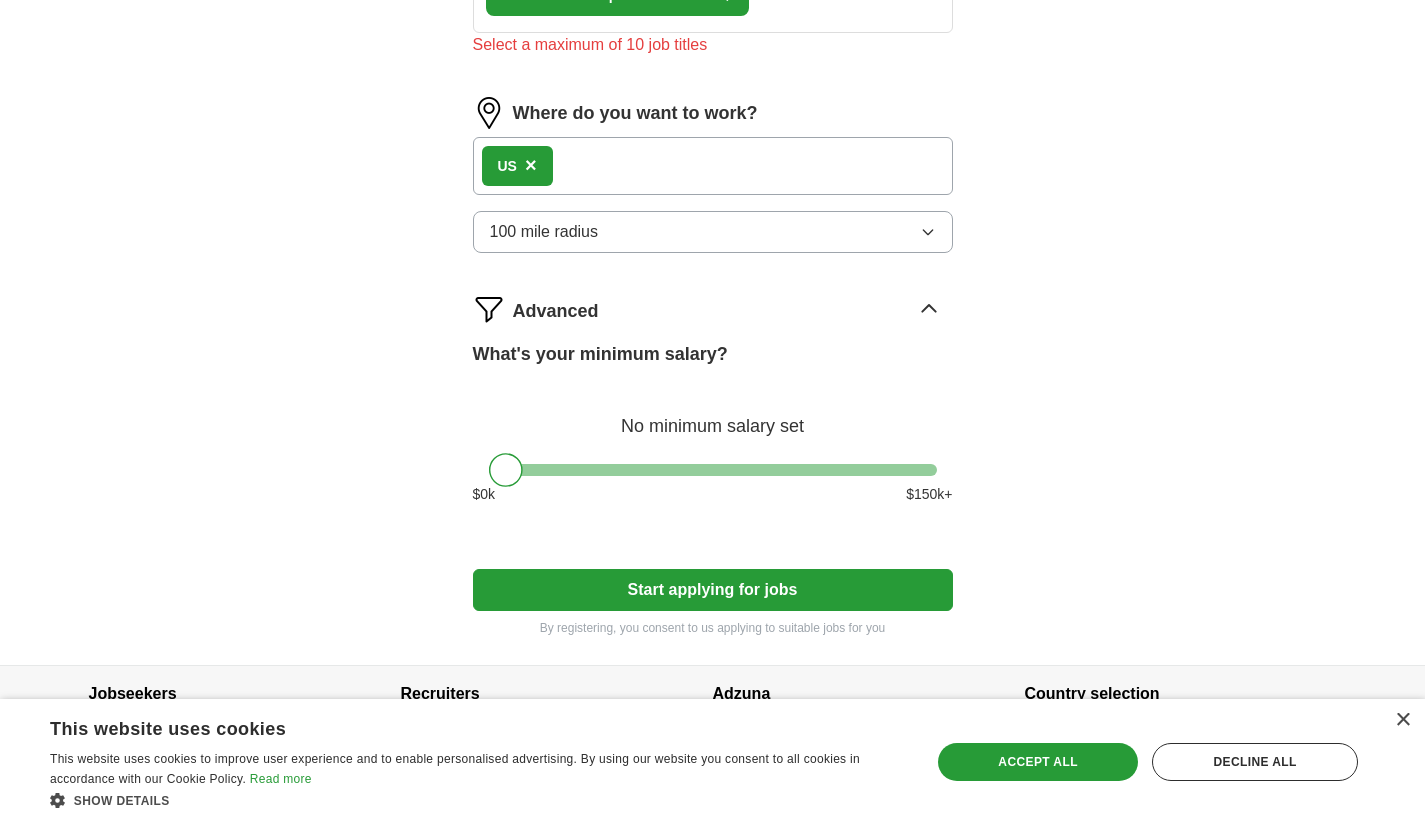 scroll, scrollTop: 1213, scrollLeft: 0, axis: vertical 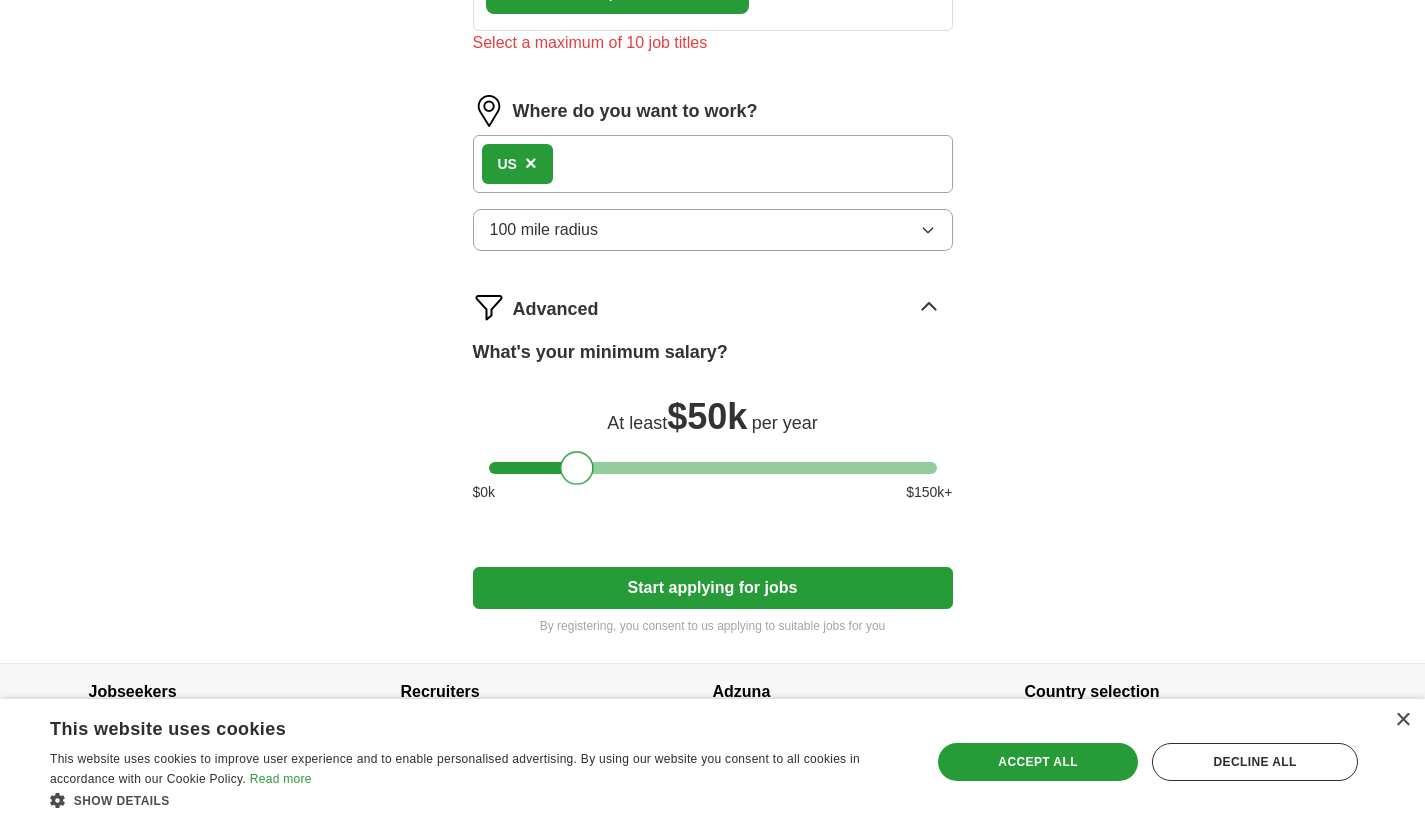 click on "Start applying for jobs" at bounding box center (713, 588) 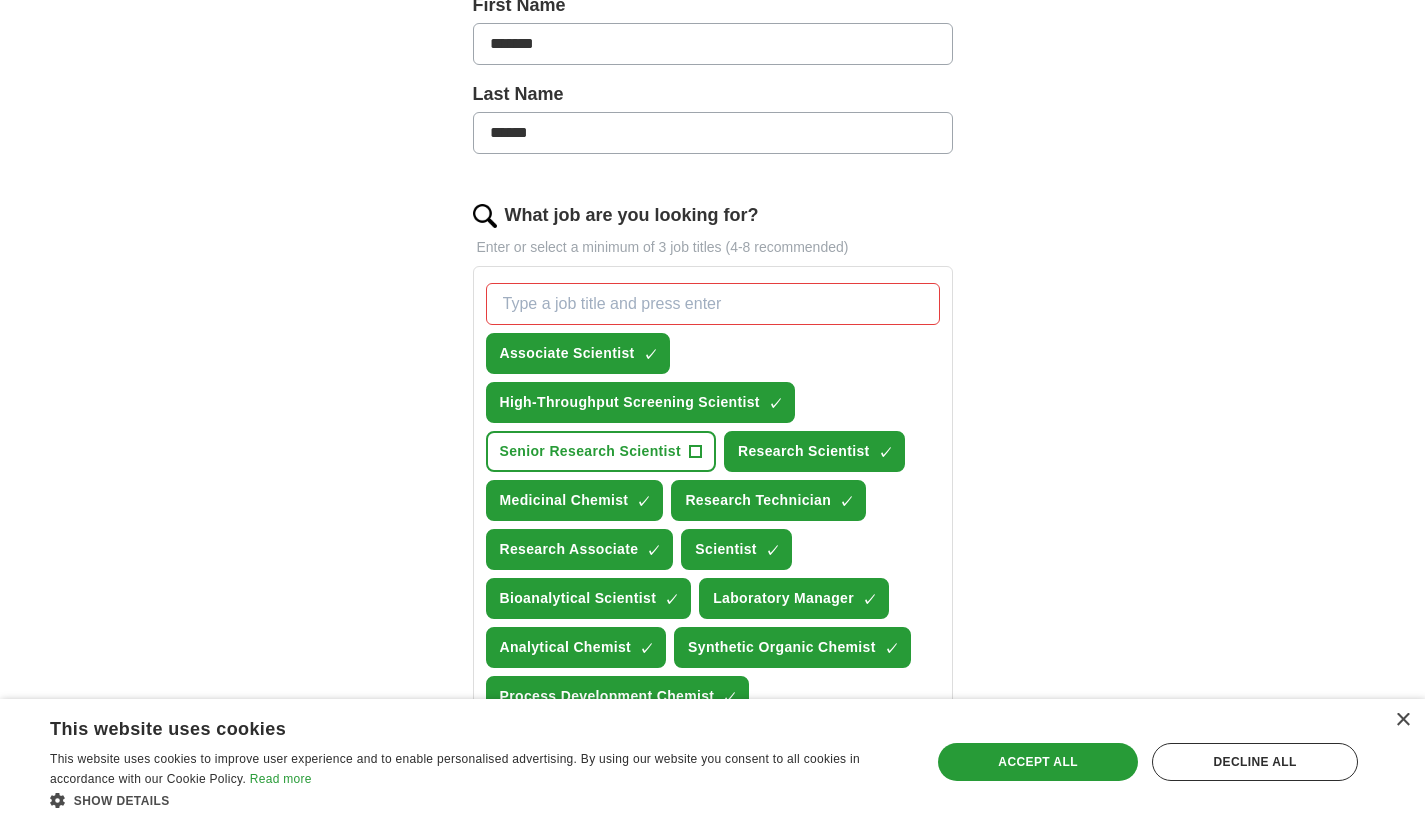 scroll, scrollTop: 498, scrollLeft: 0, axis: vertical 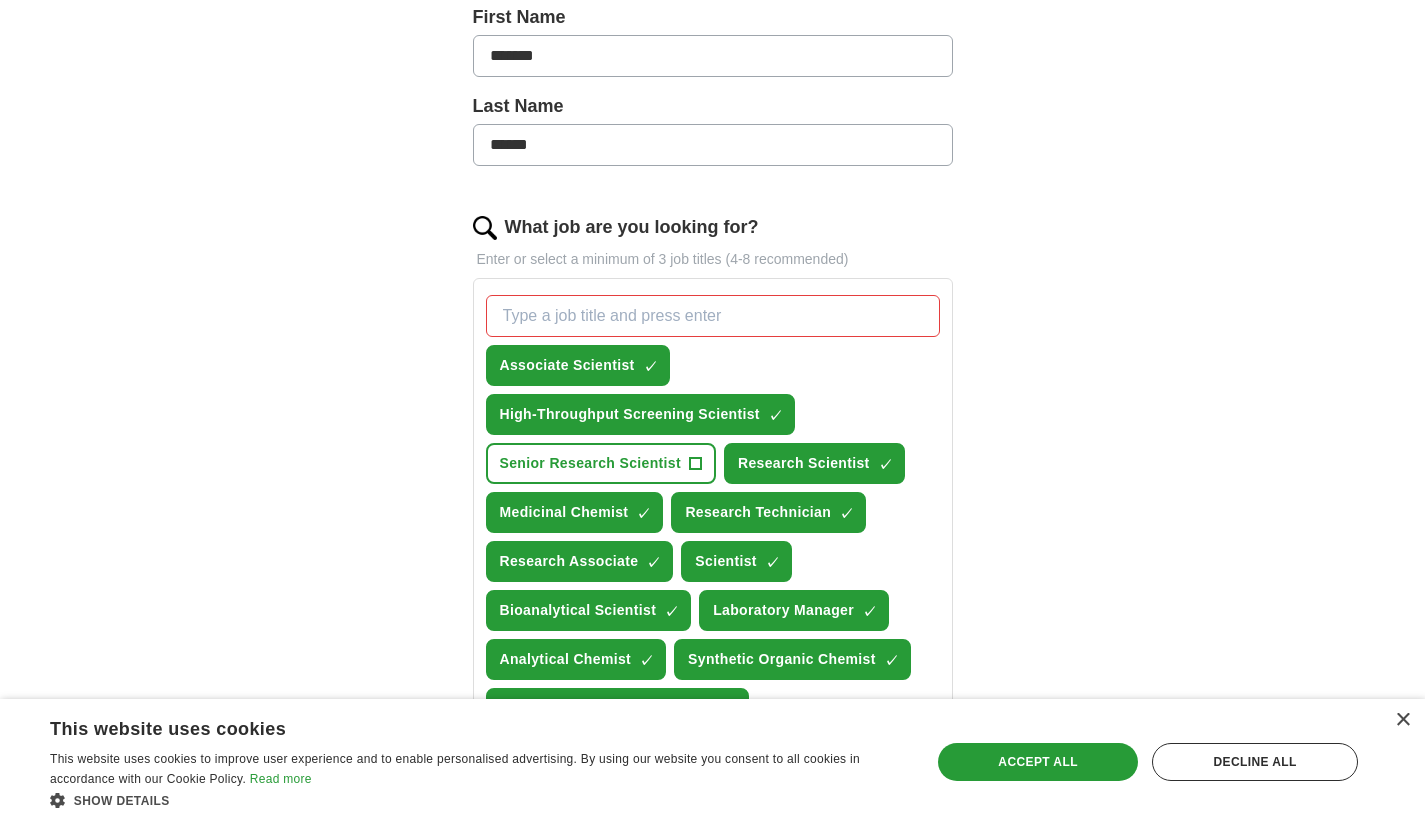 click on "What job are you looking for?" at bounding box center (713, 316) 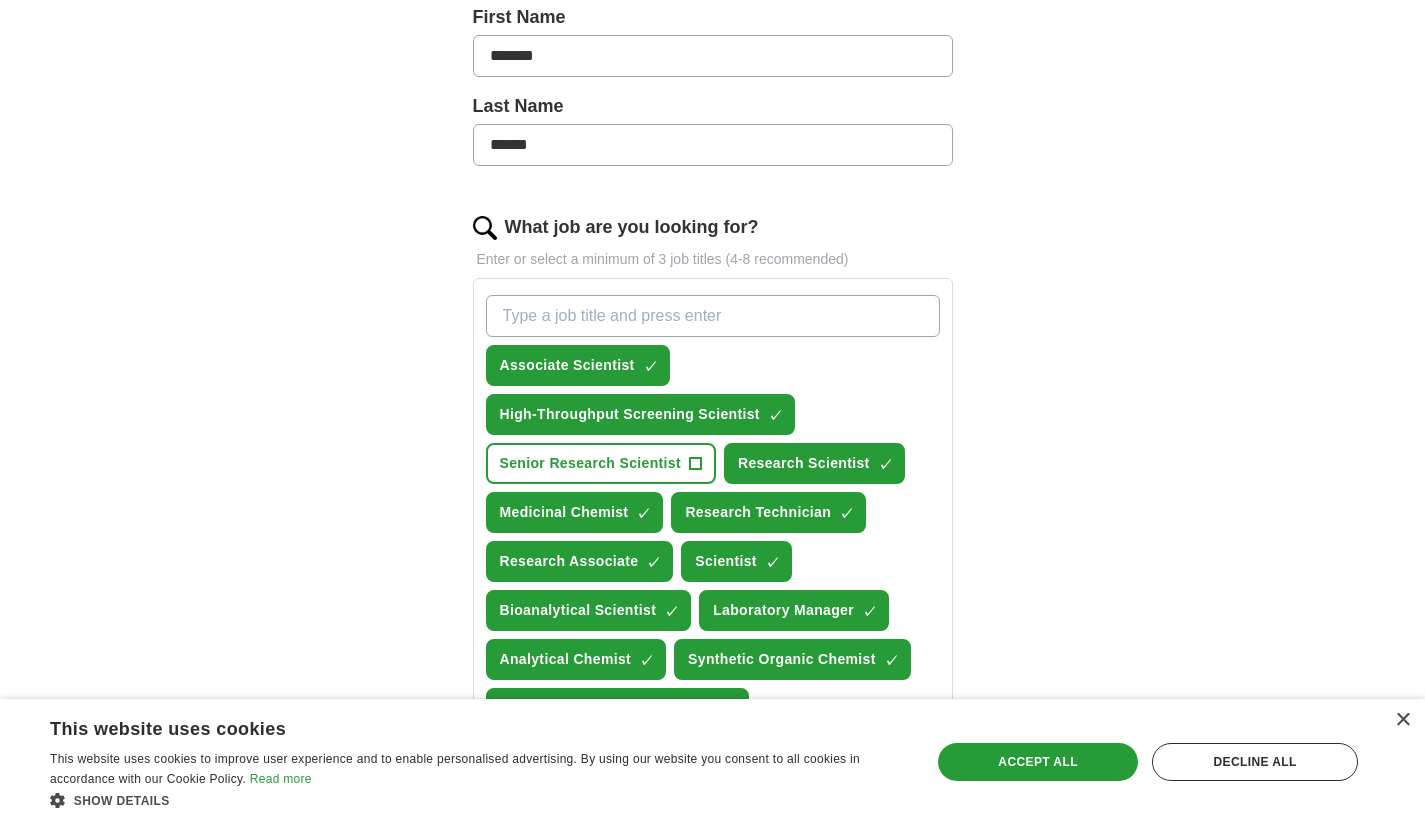click on "What job are you looking for?" at bounding box center (713, 316) 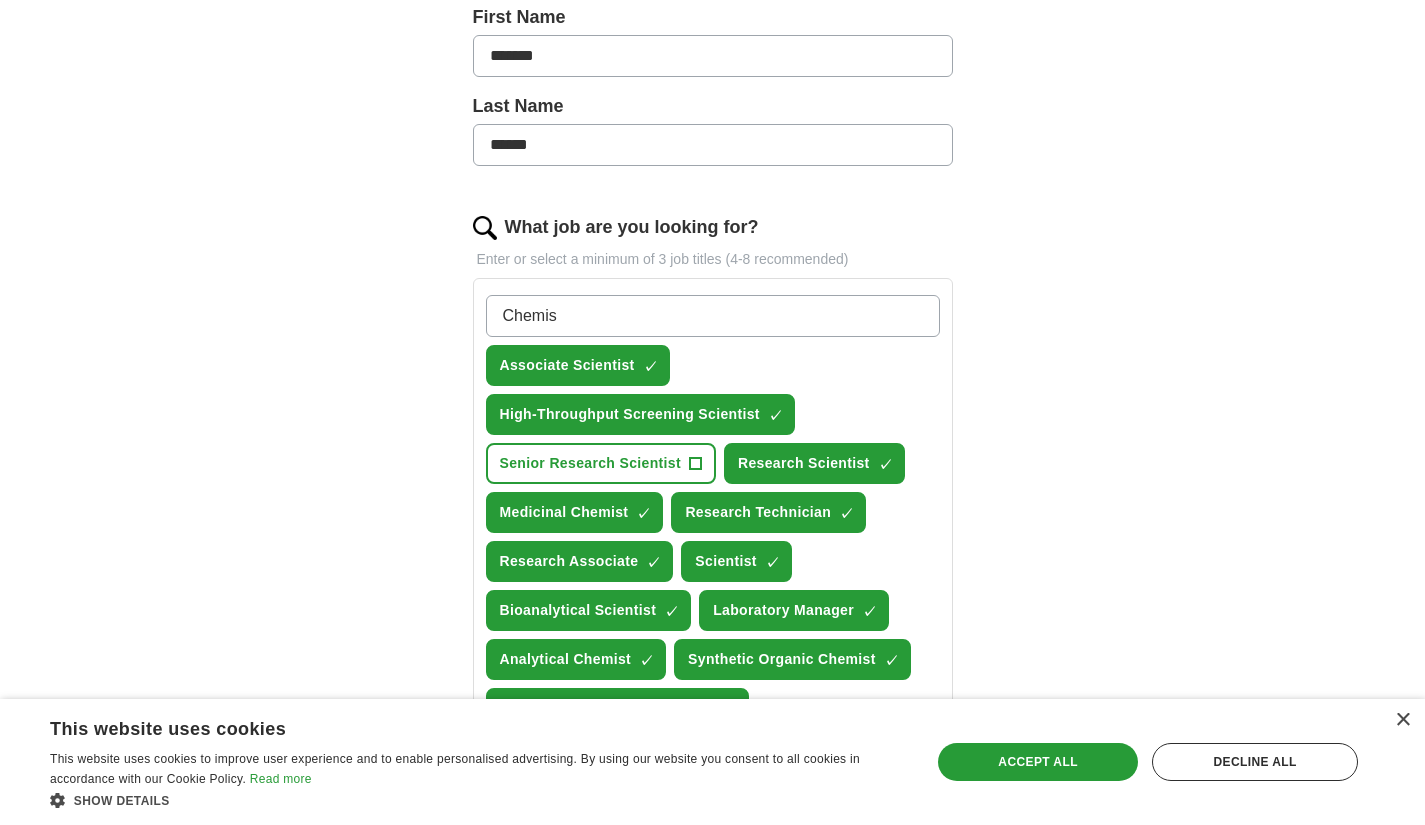 type on "Chemist" 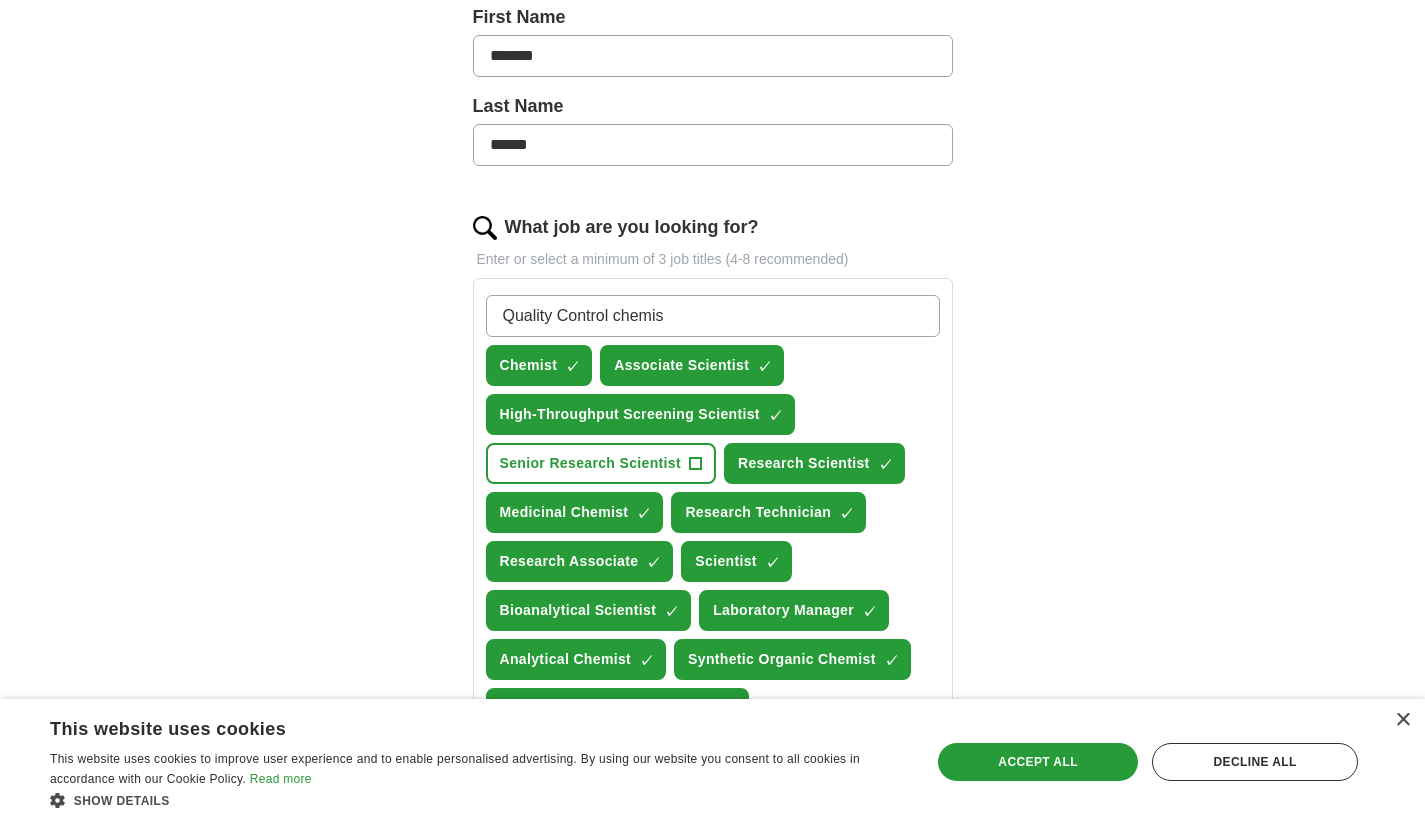 type on "Quality Control chemist" 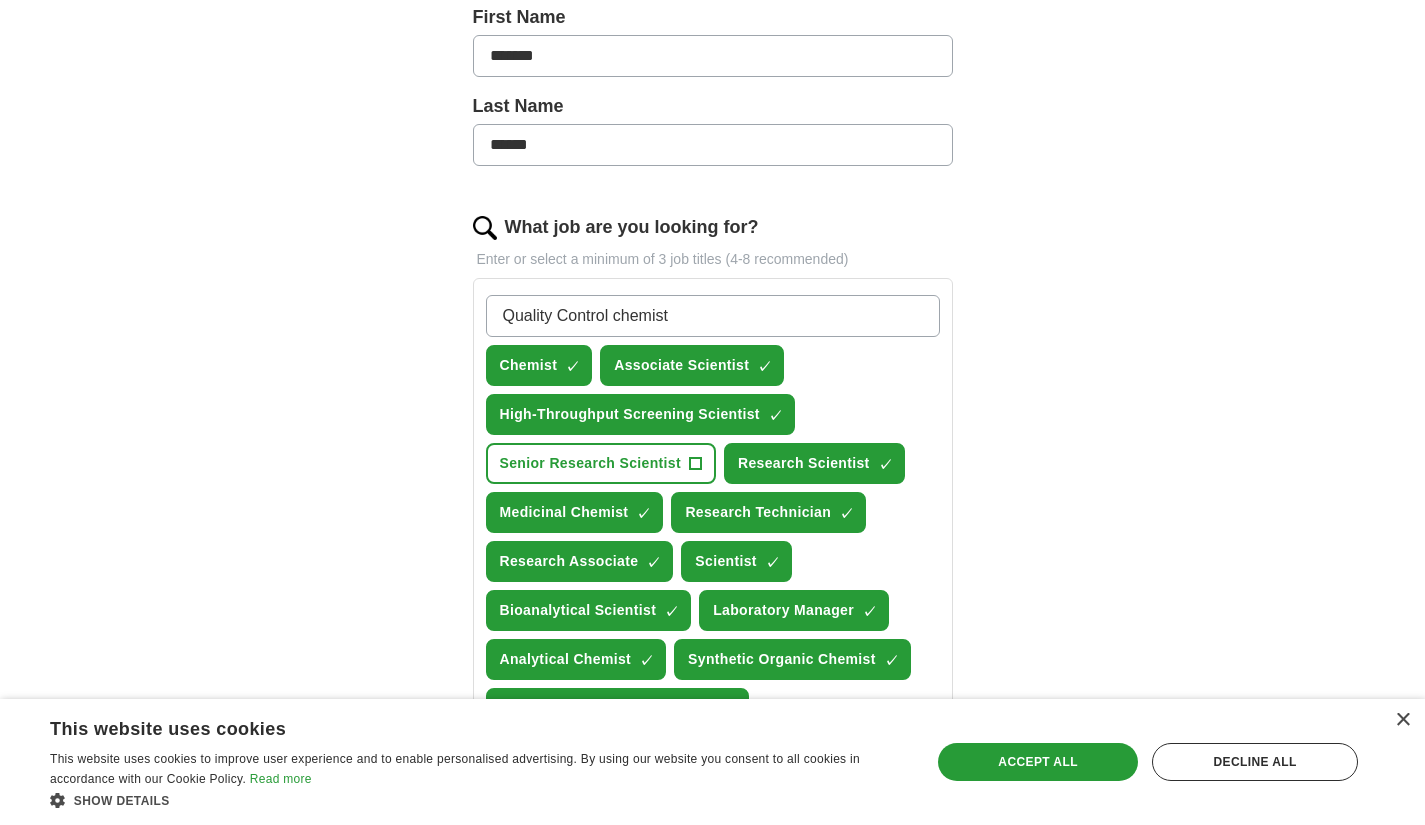 type 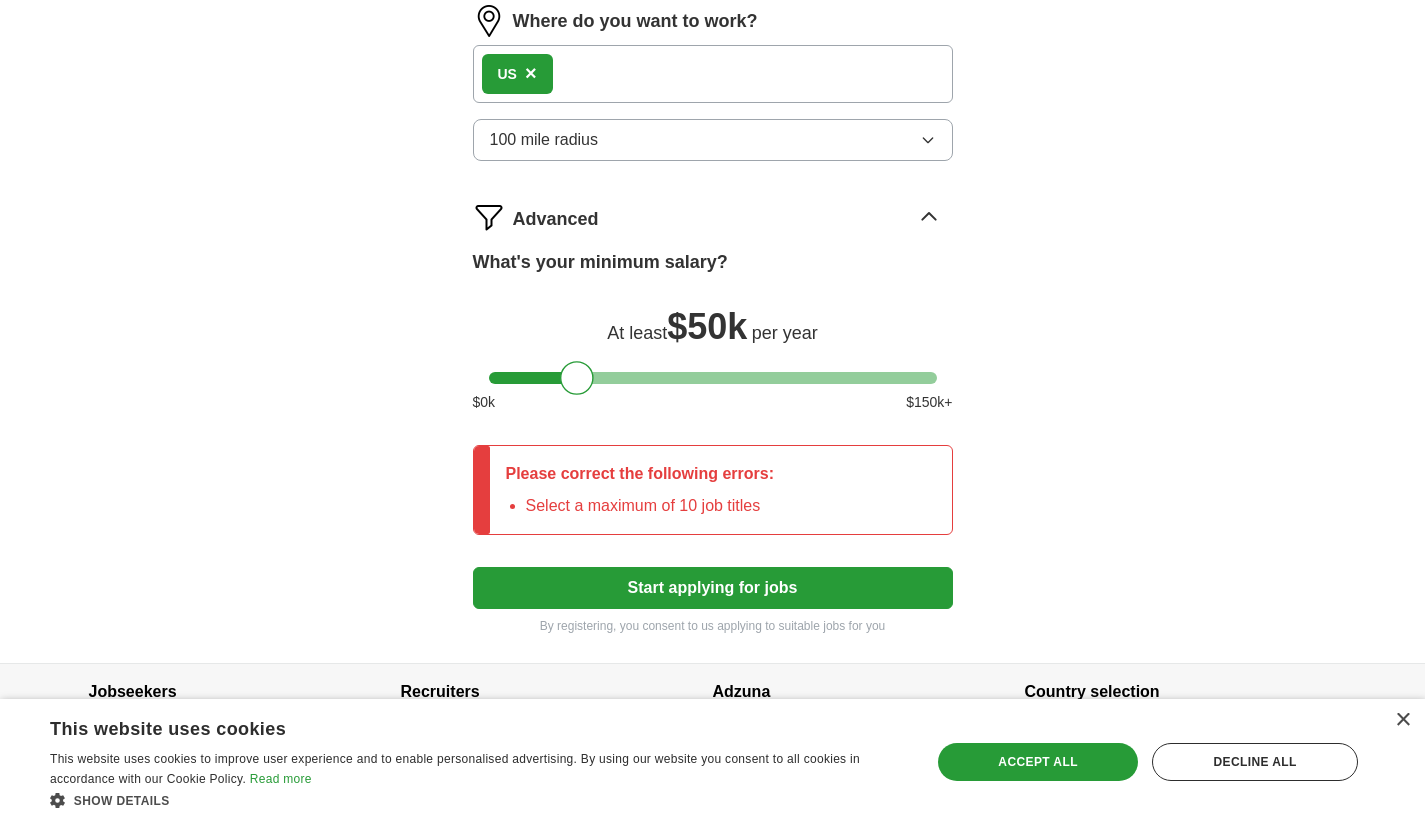 click on "Start applying for jobs" at bounding box center (713, 588) 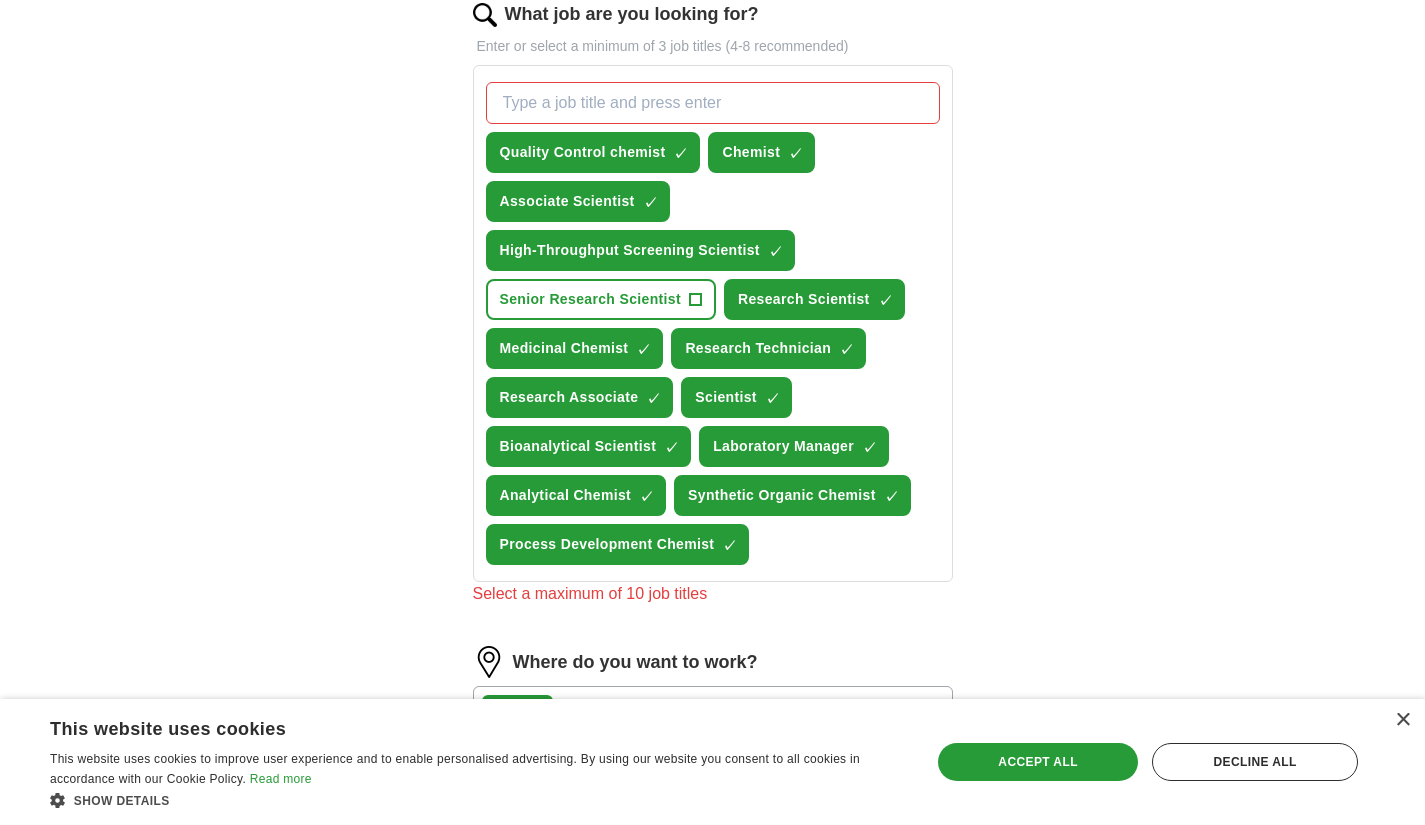 scroll, scrollTop: 711, scrollLeft: 0, axis: vertical 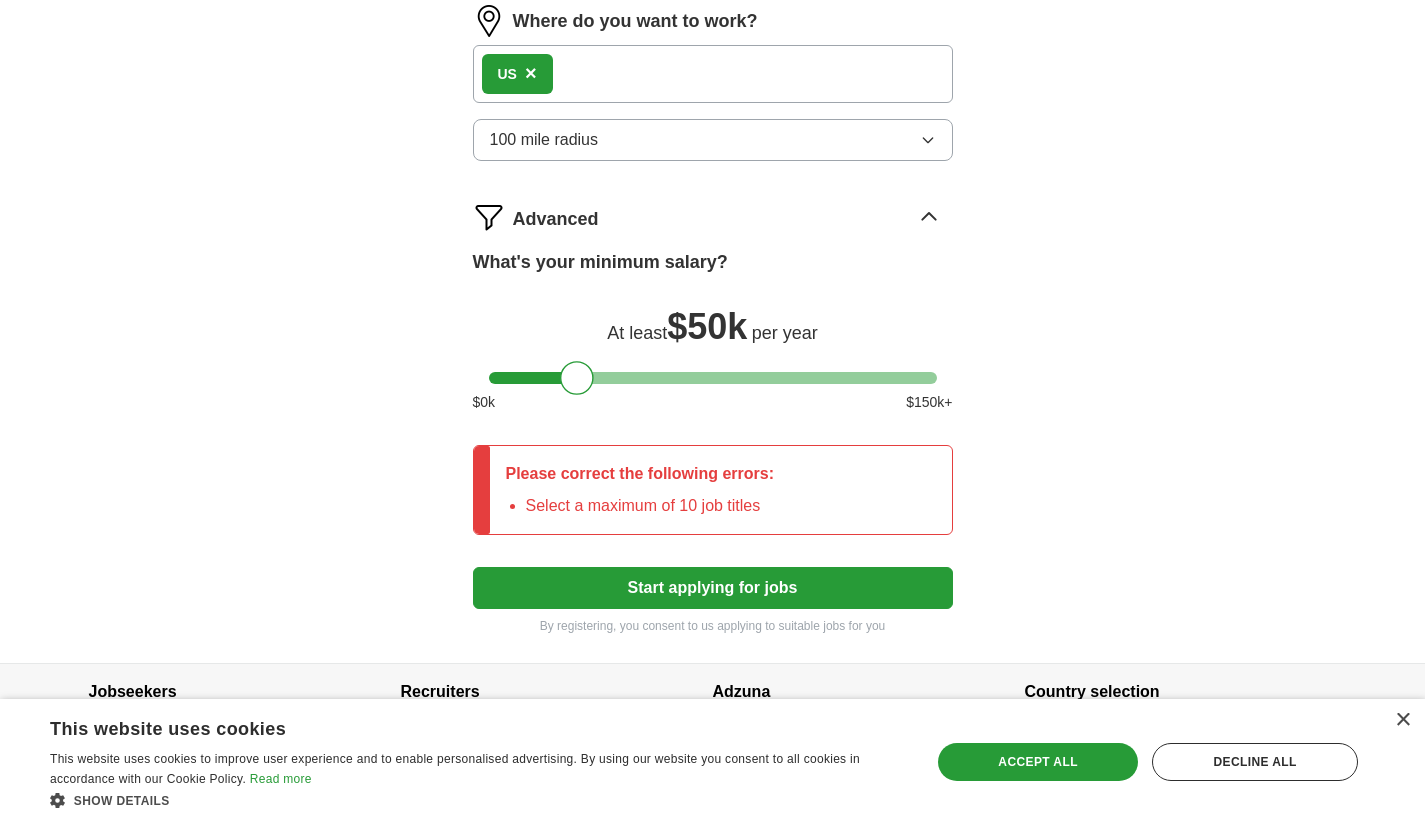 click on "Start applying for jobs" at bounding box center (713, 588) 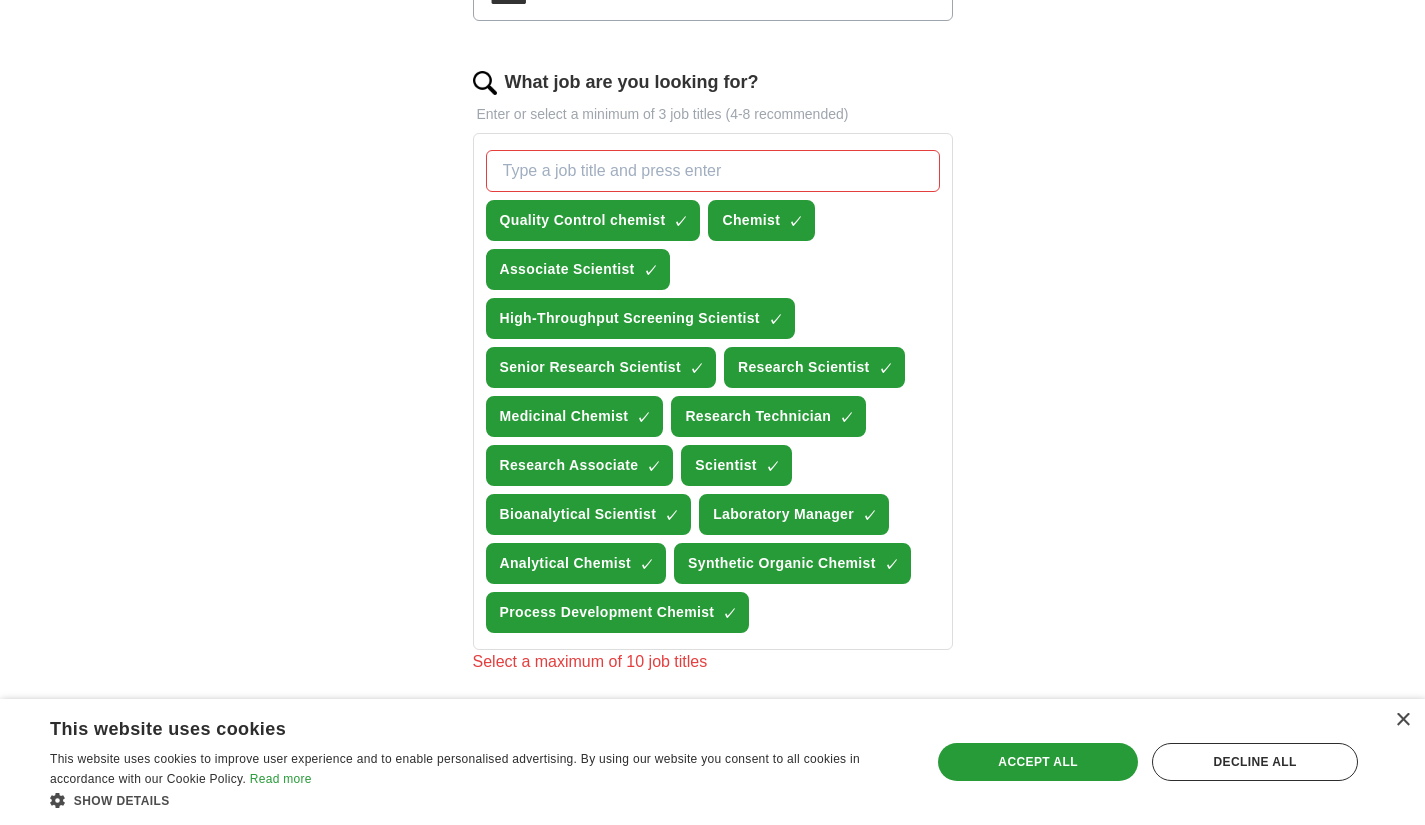 scroll, scrollTop: 644, scrollLeft: 0, axis: vertical 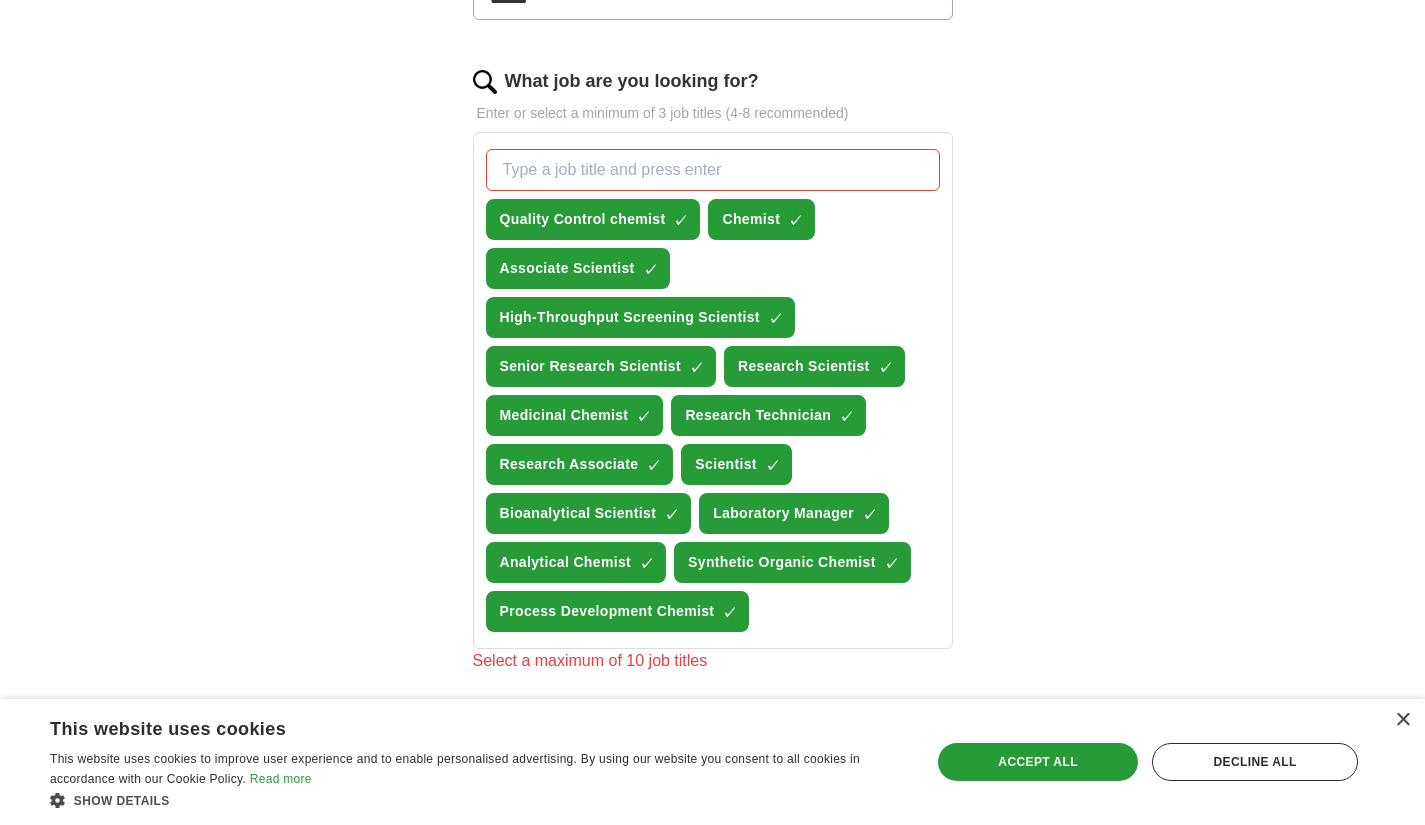 click on "Senior Research Scientist" at bounding box center (591, 366) 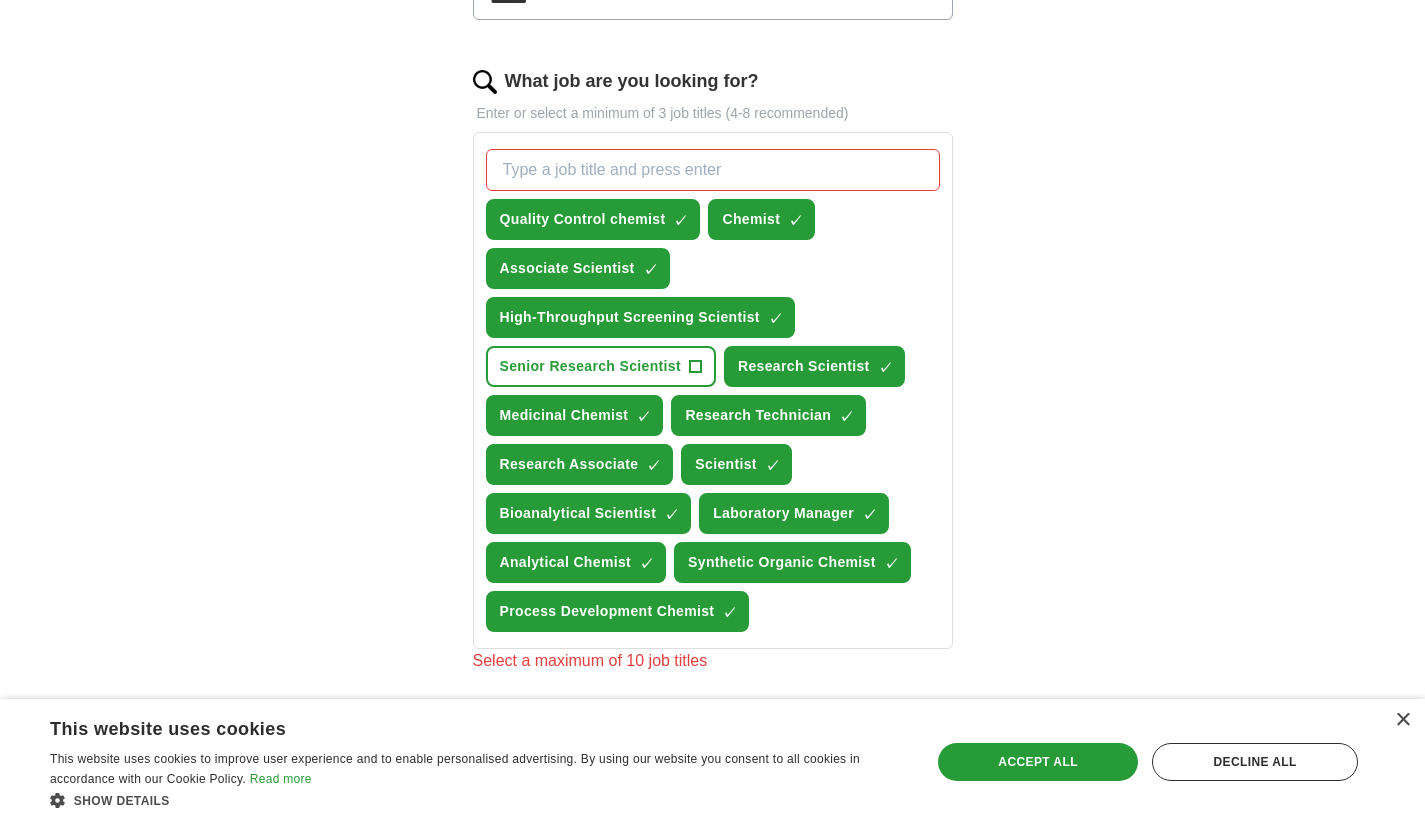 click on "High-Throughput Screening Scientist ✓ ×" at bounding box center (640, 317) 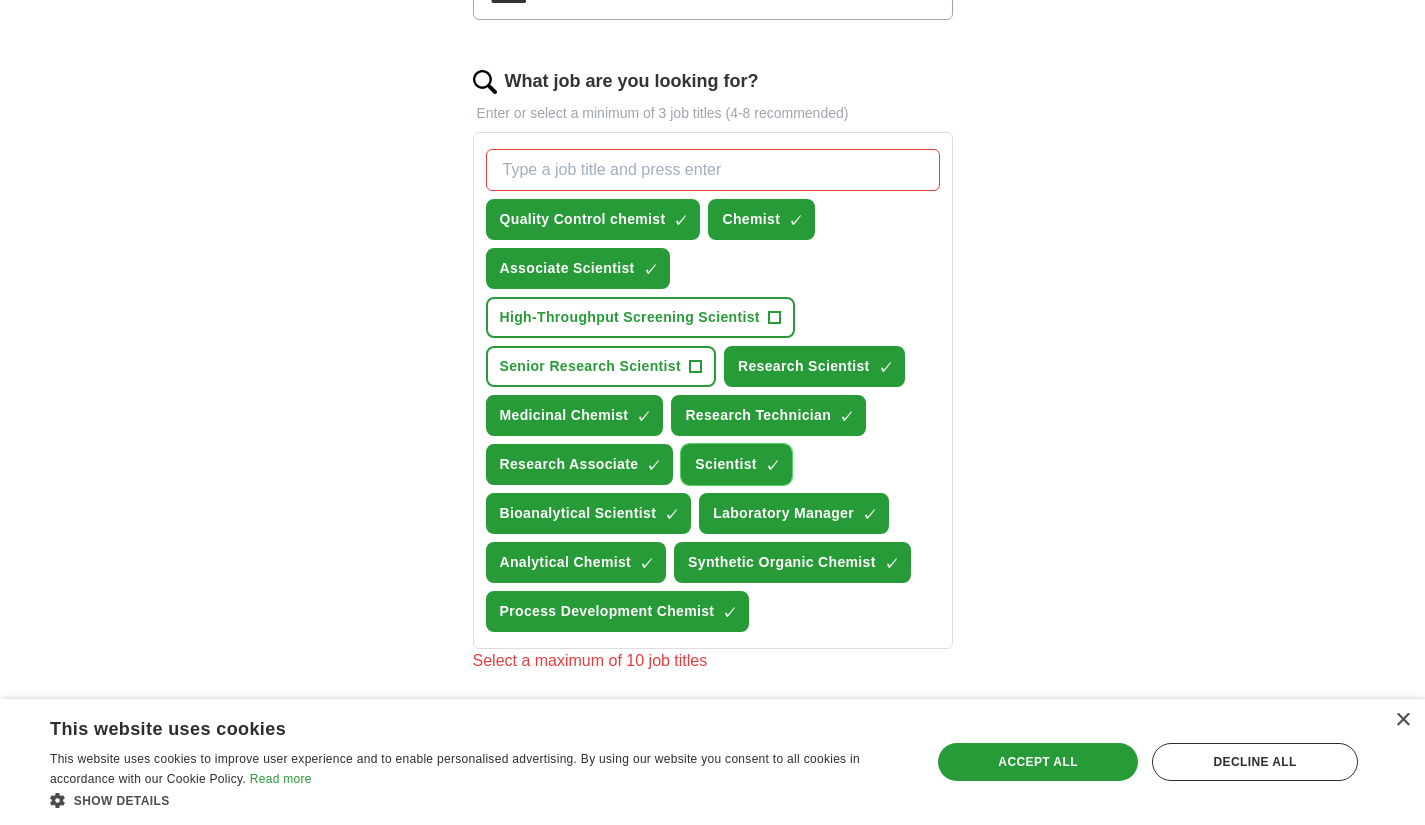 click on "Scientist ✓ ×" at bounding box center (736, 464) 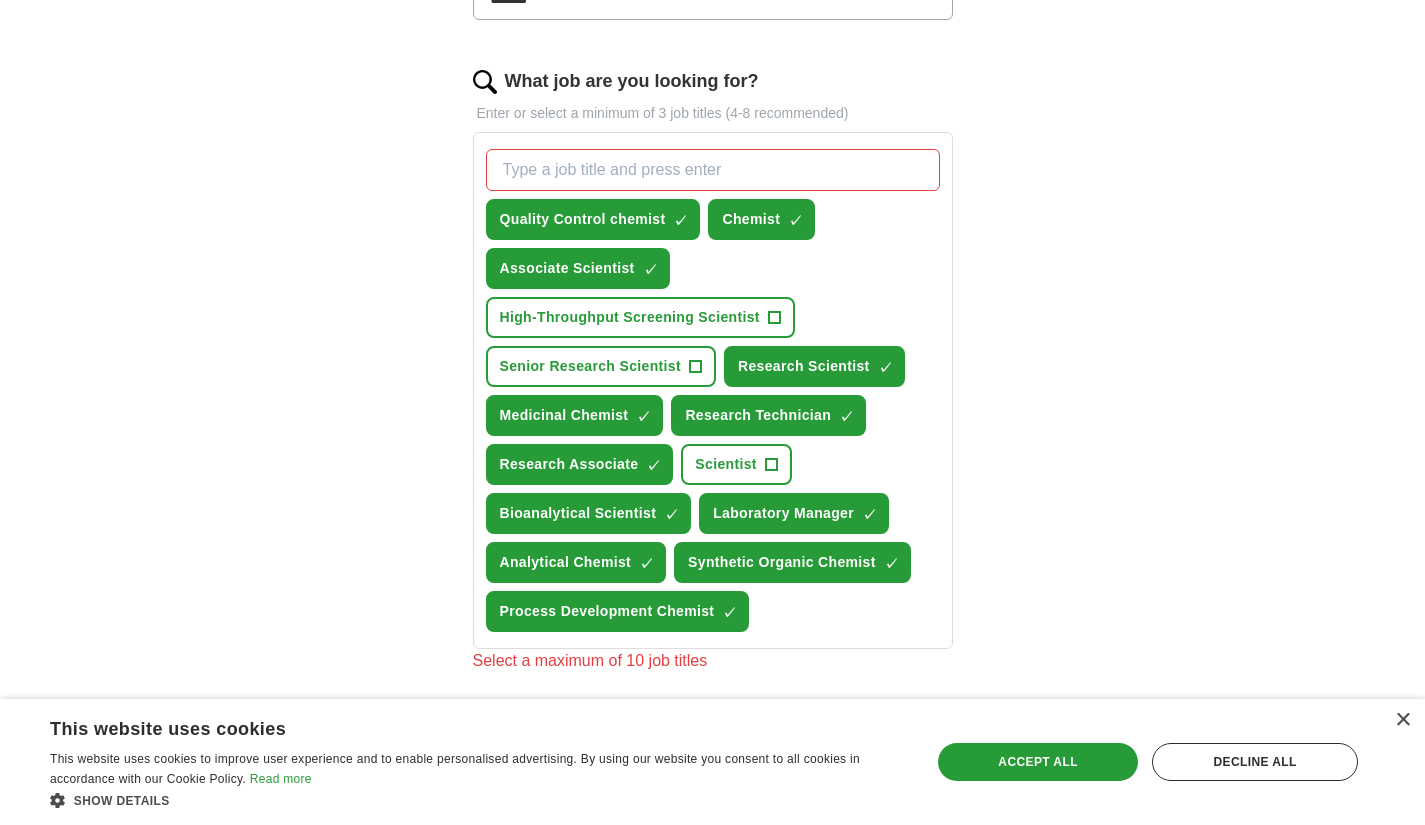 click on "×" at bounding box center [0, 0] 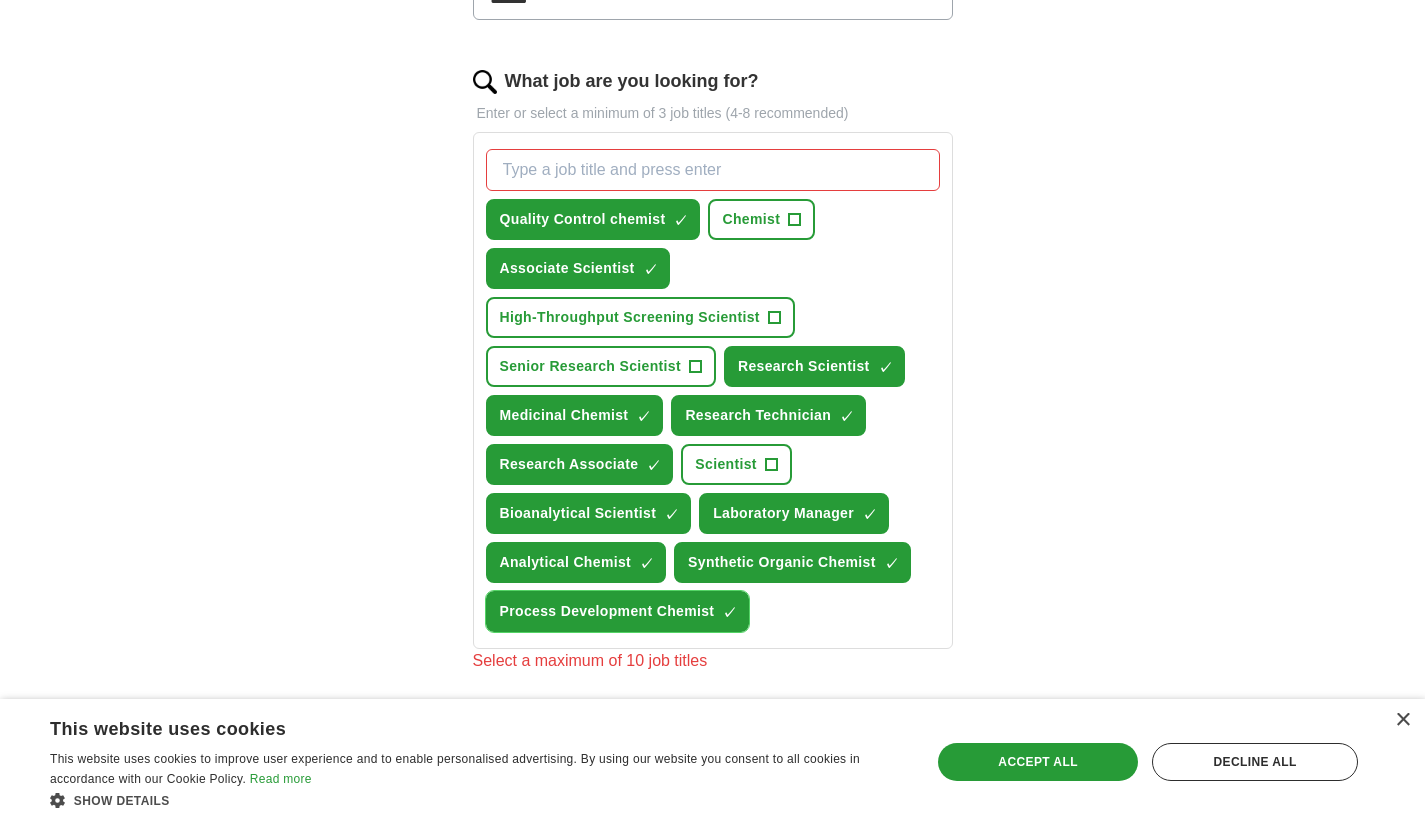 click on "Process Development Chemist" at bounding box center [607, 611] 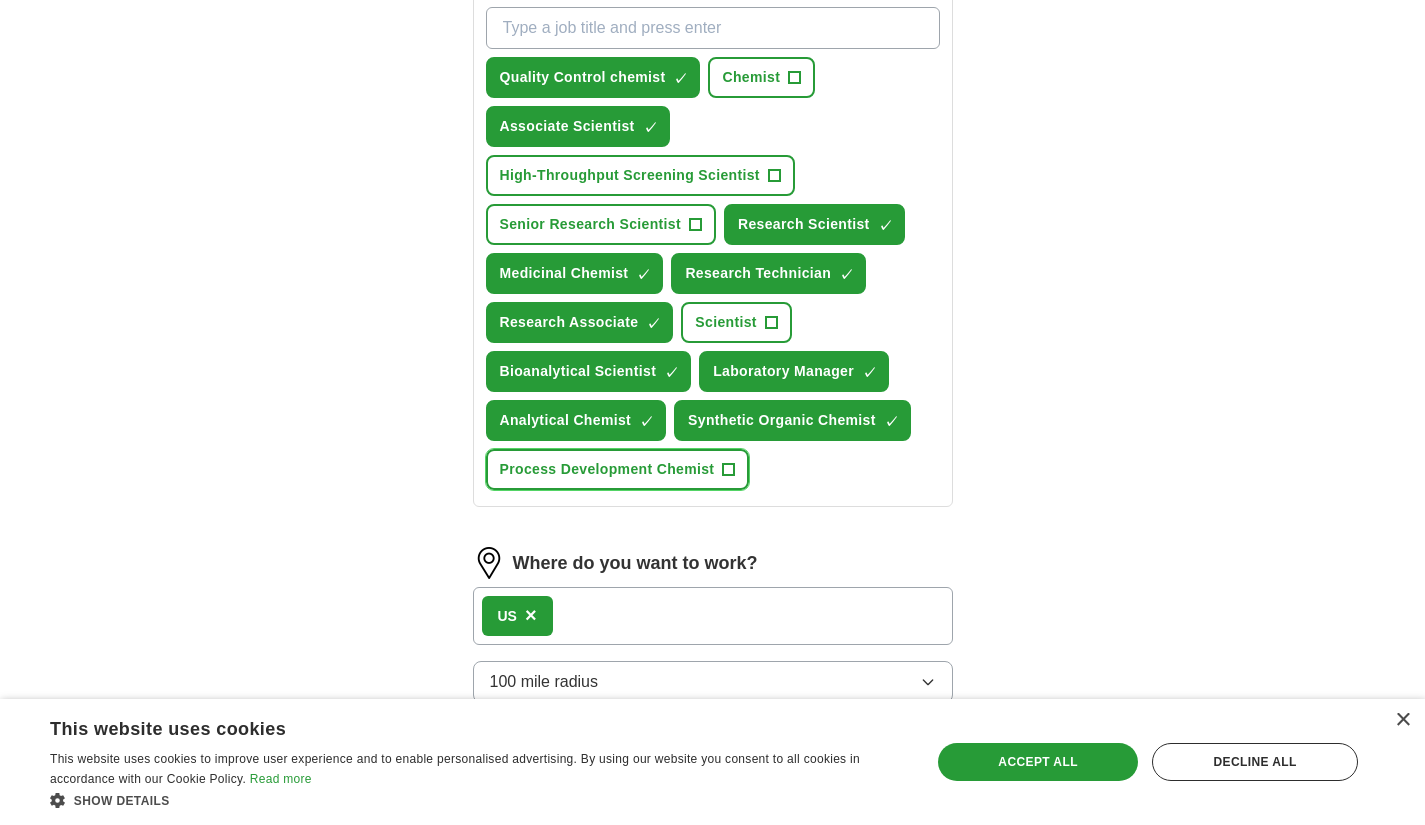 scroll, scrollTop: 1238, scrollLeft: 0, axis: vertical 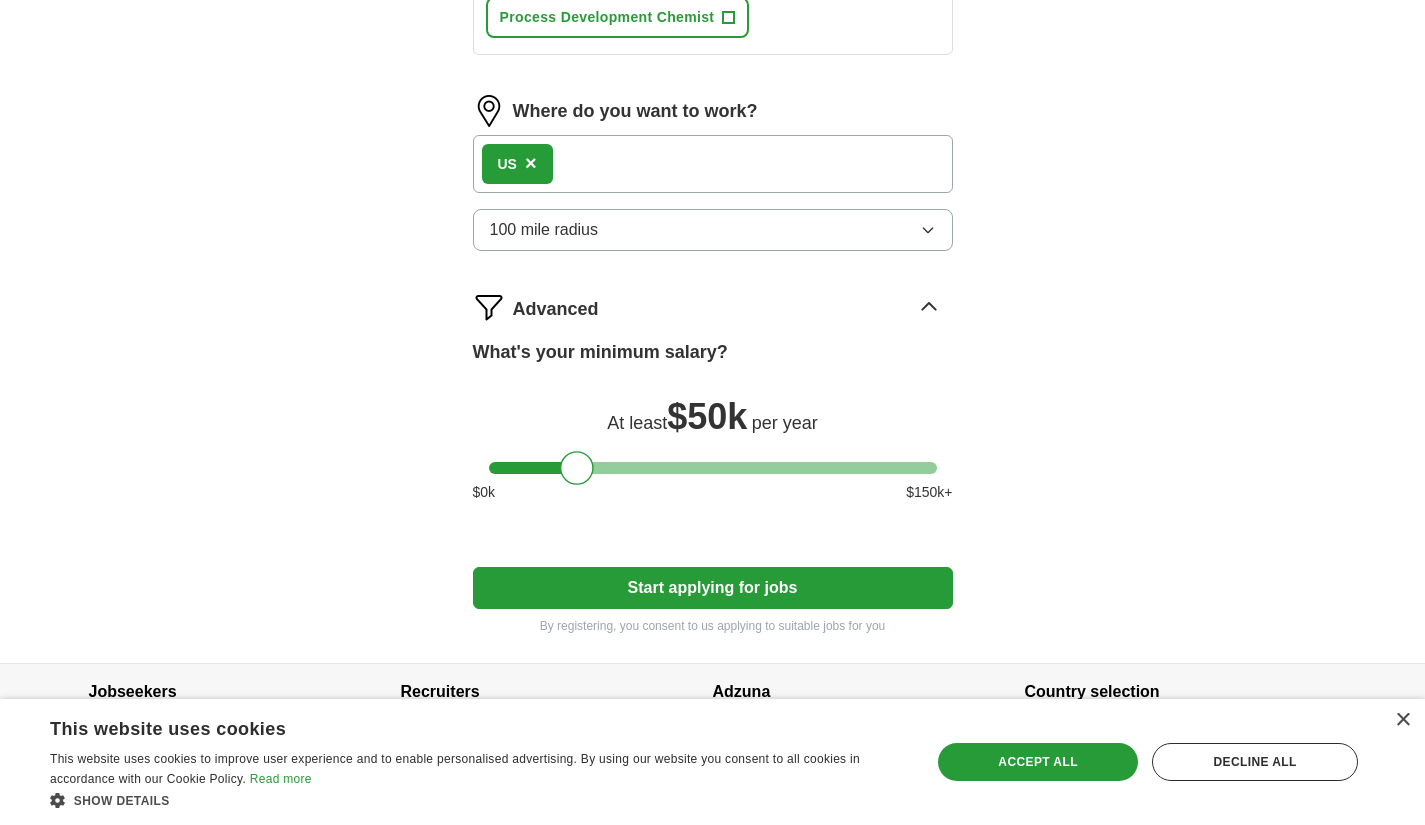 click on "Start applying for jobs" at bounding box center (713, 588) 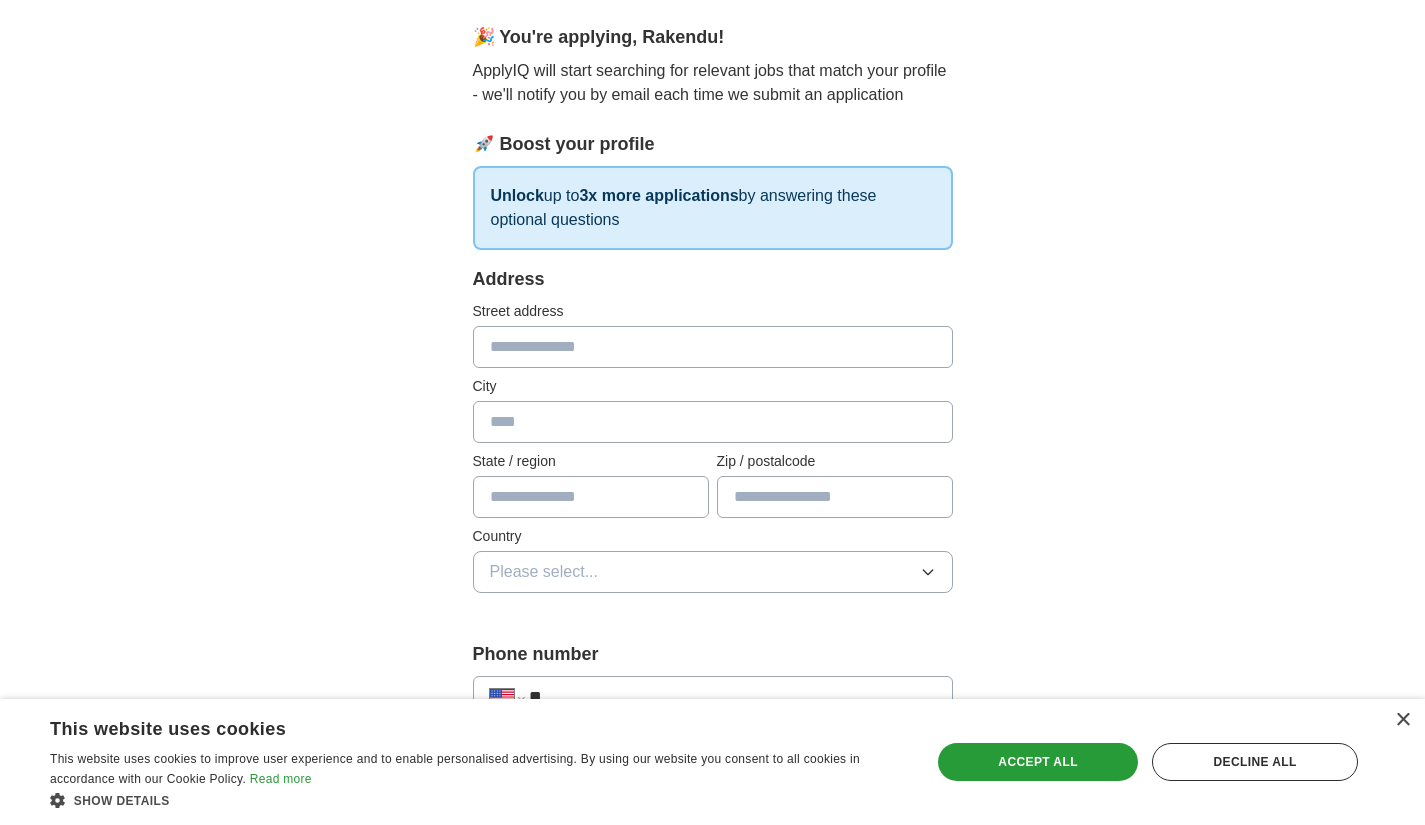 scroll, scrollTop: 221, scrollLeft: 0, axis: vertical 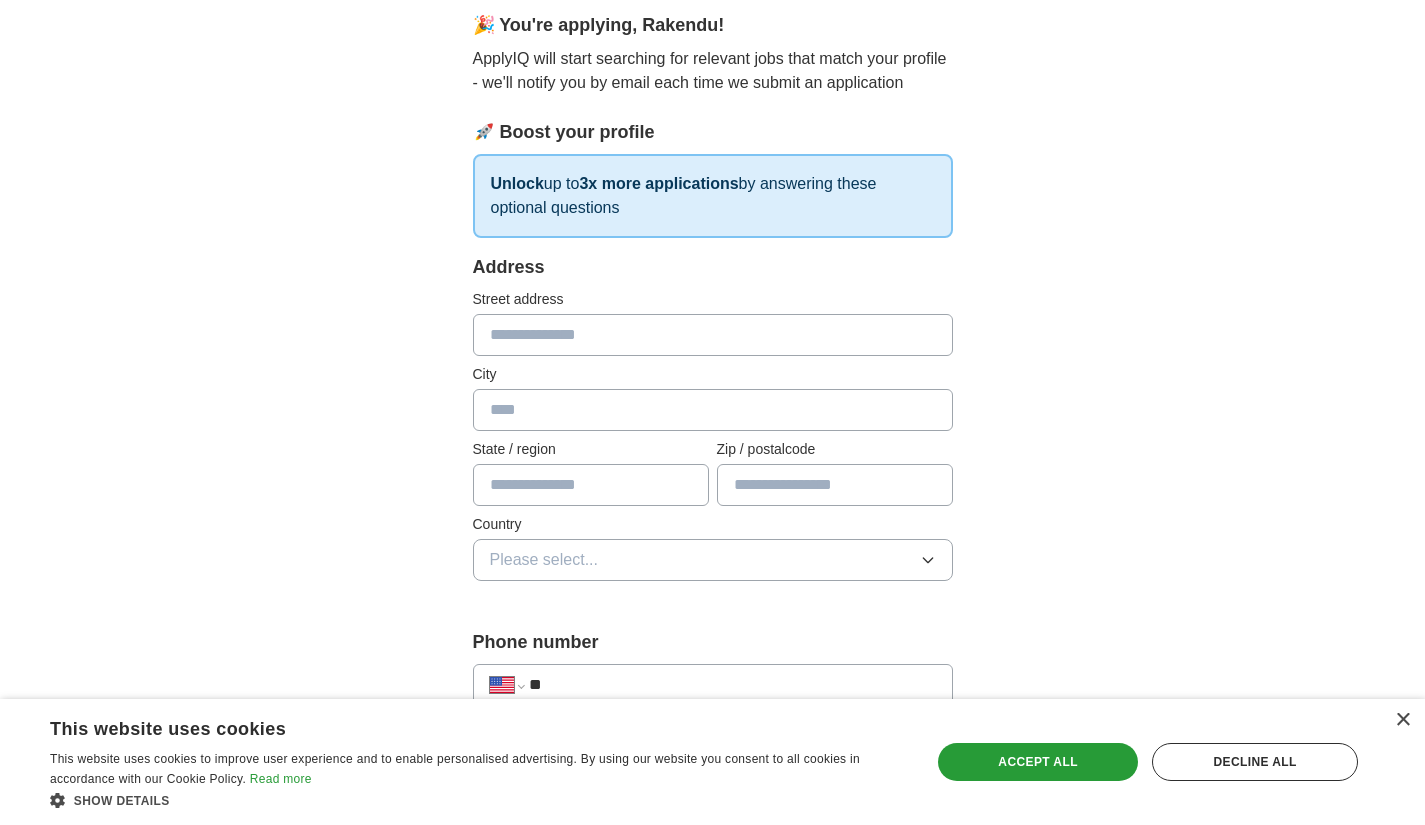click at bounding box center [713, 335] 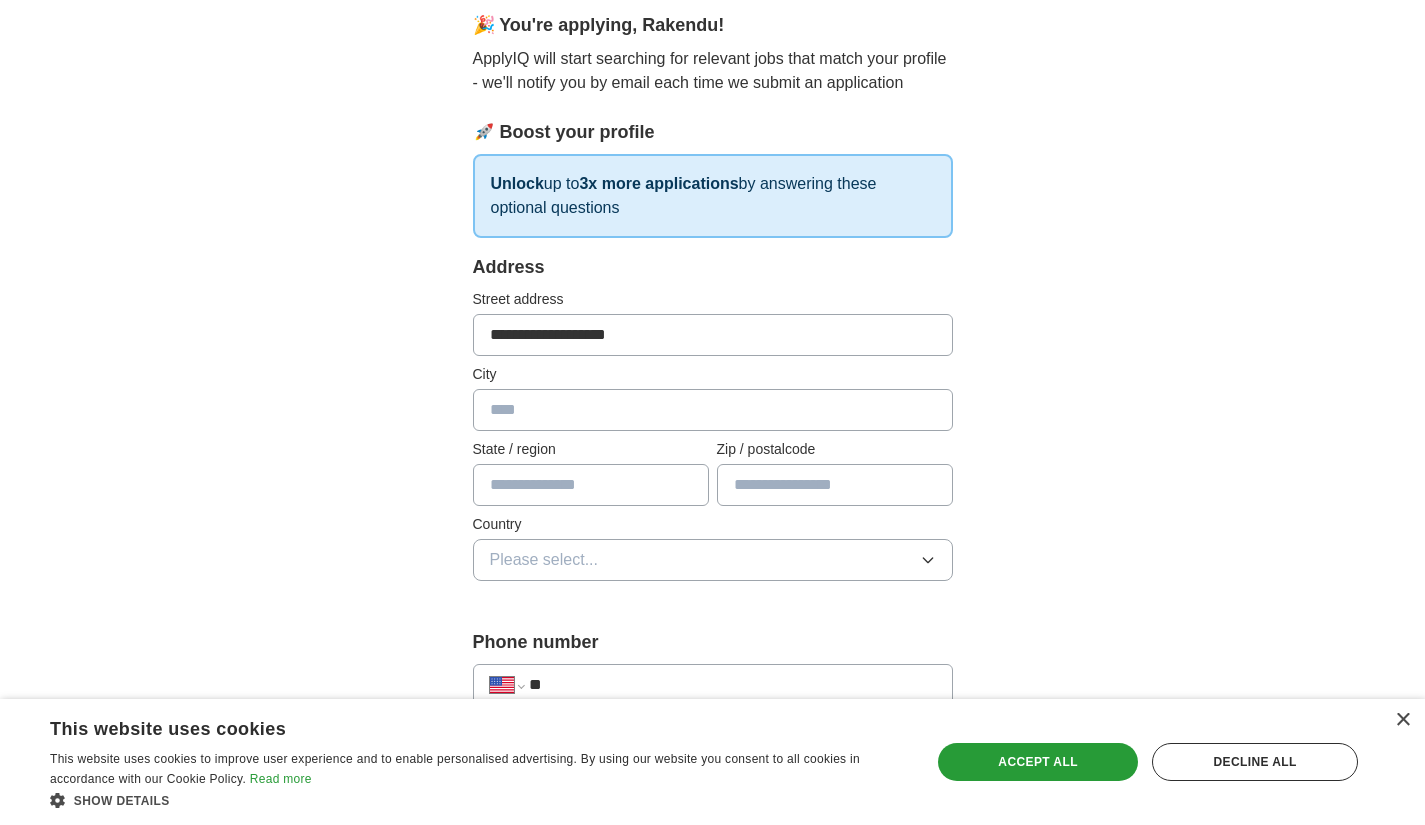 type on "**********" 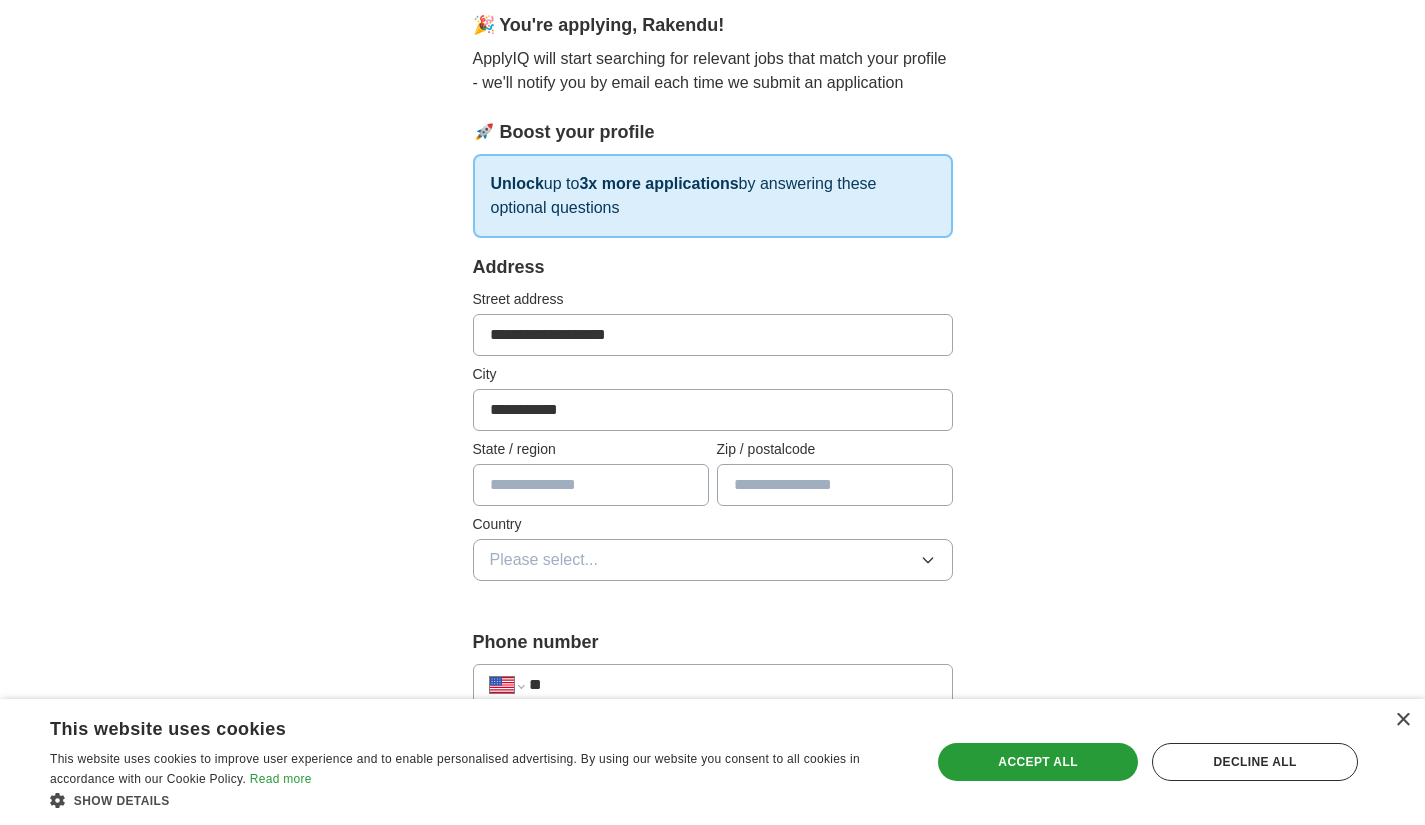 type on "*********" 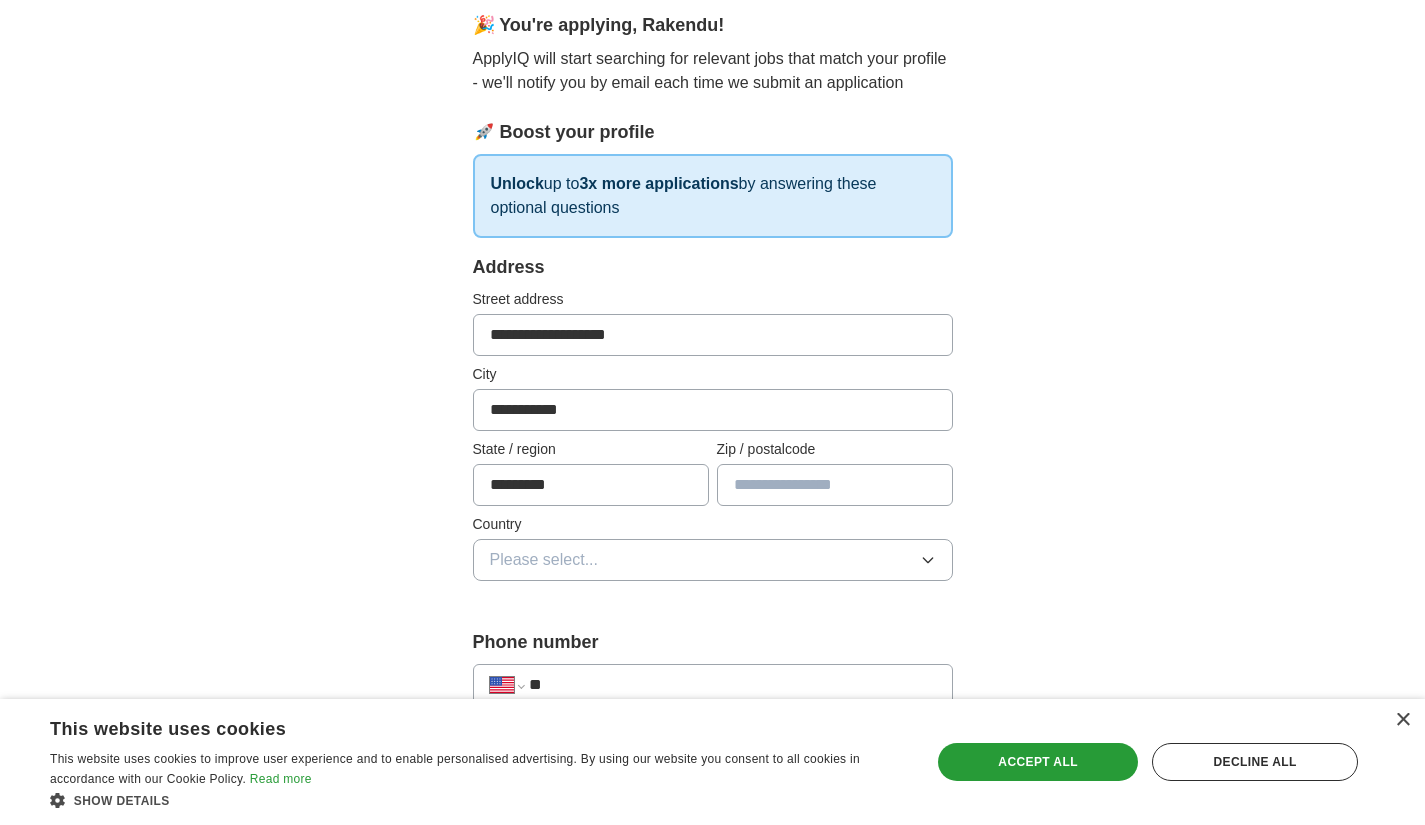 type on "*****" 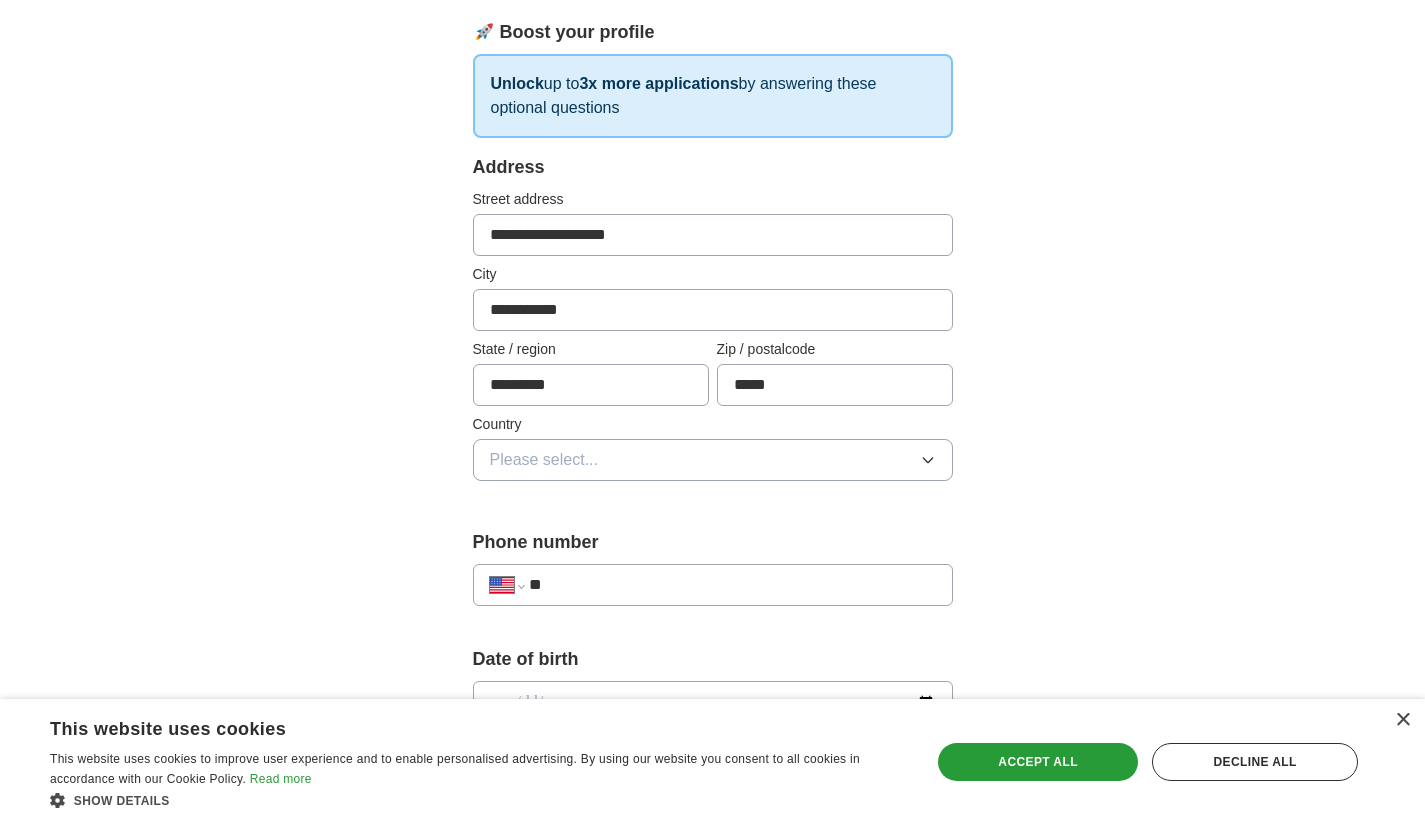 scroll, scrollTop: 322, scrollLeft: 0, axis: vertical 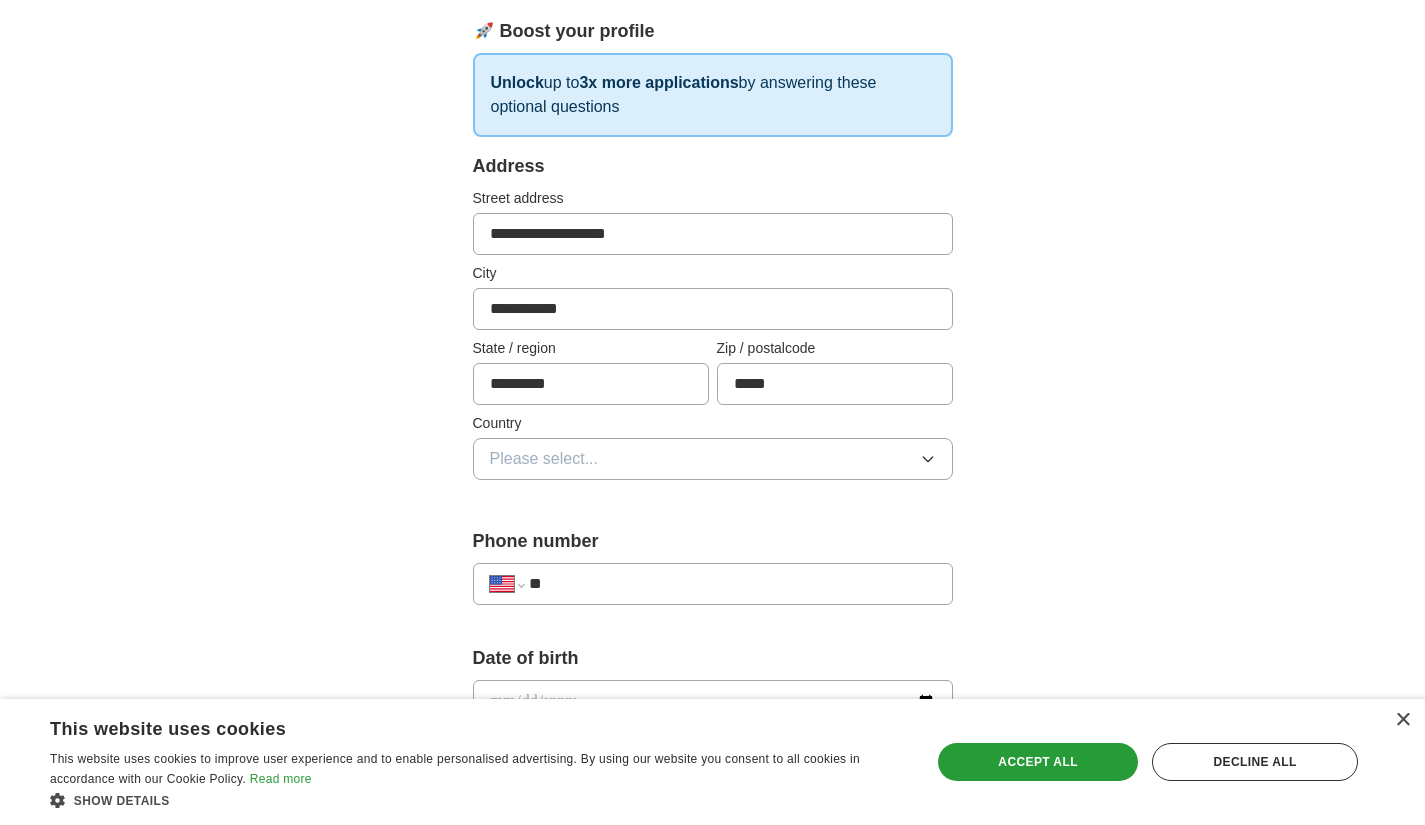 click on "Please select..." at bounding box center (713, 459) 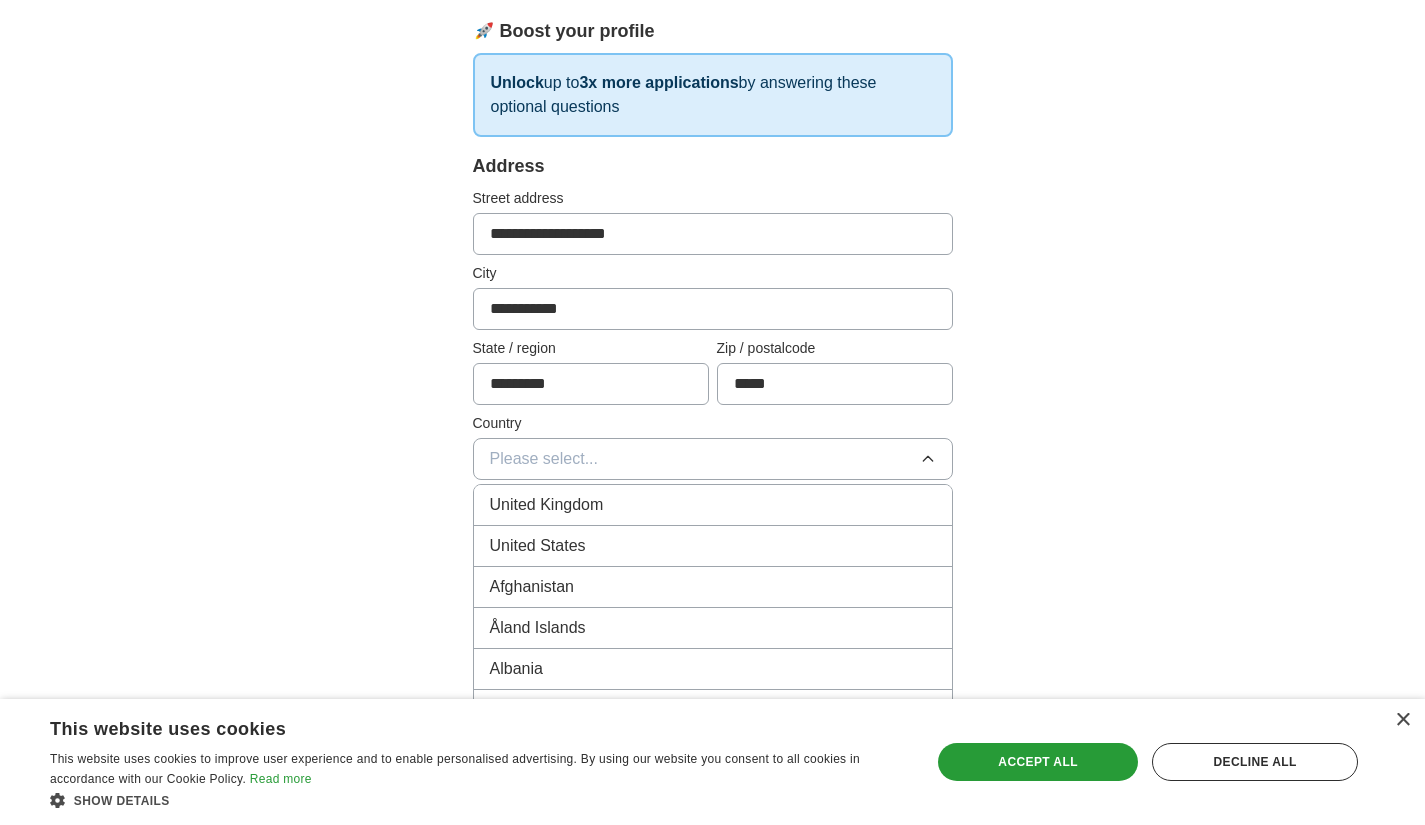 click on "United States" at bounding box center (713, 546) 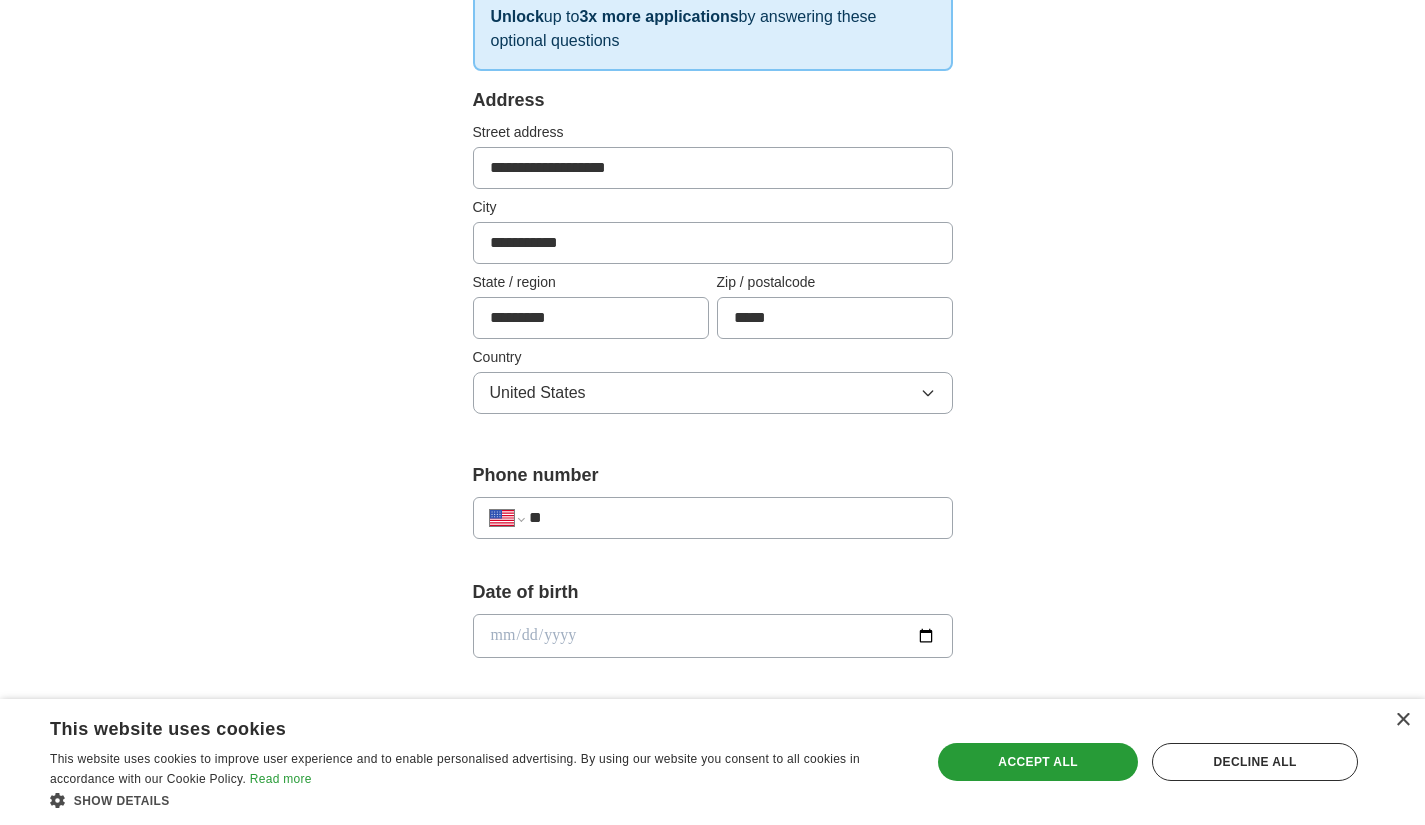scroll, scrollTop: 494, scrollLeft: 0, axis: vertical 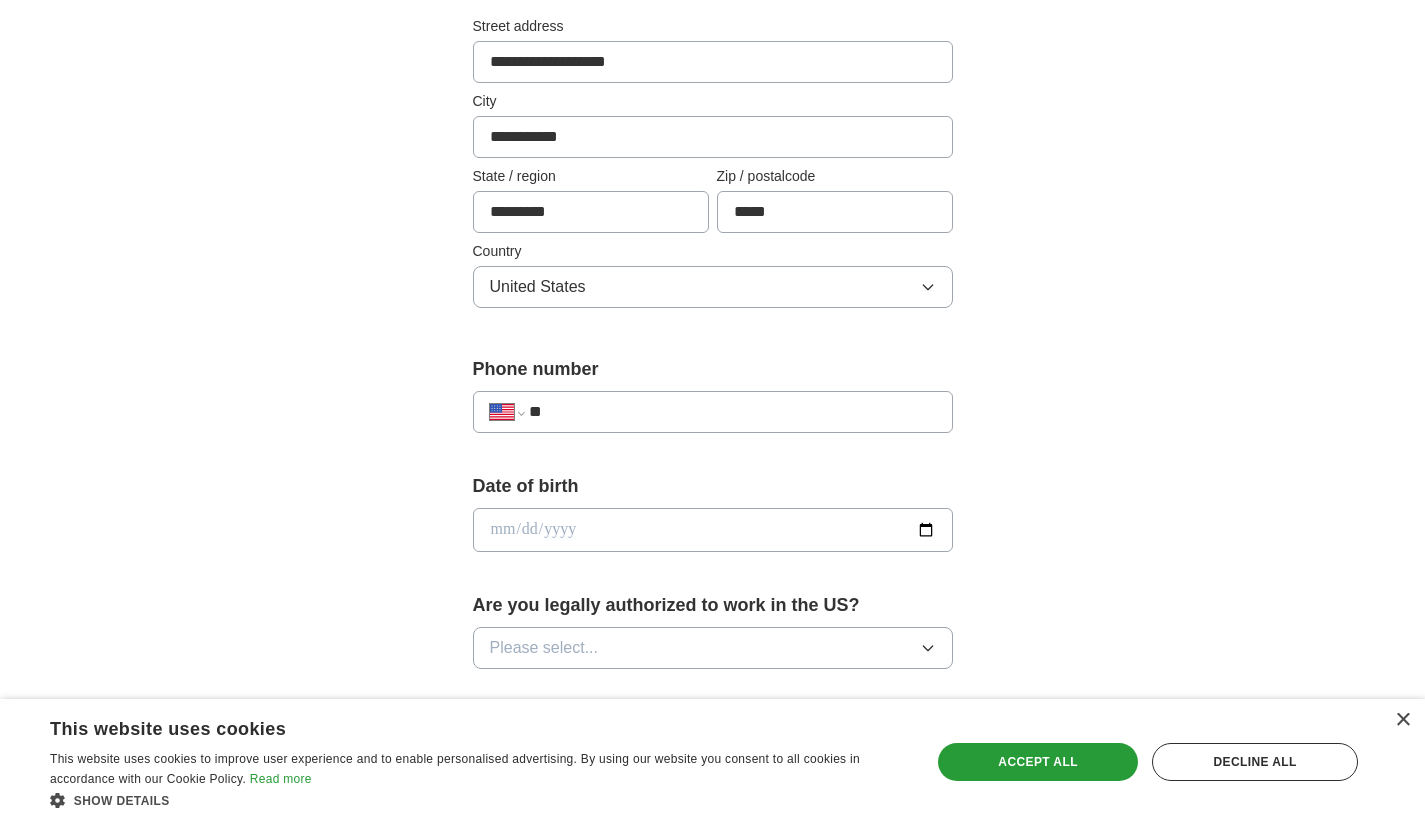 click on "**" at bounding box center (732, 412) 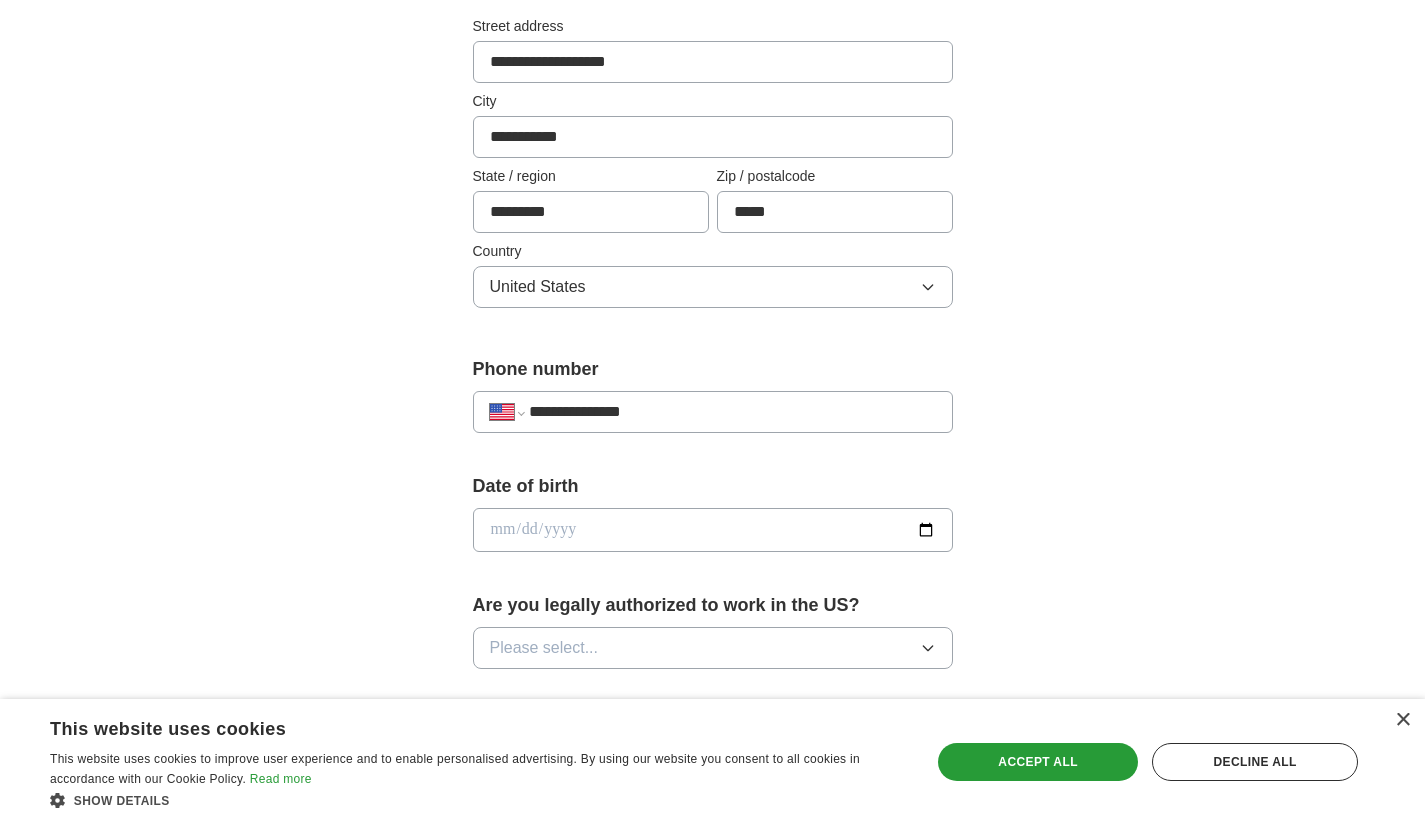 type on "**********" 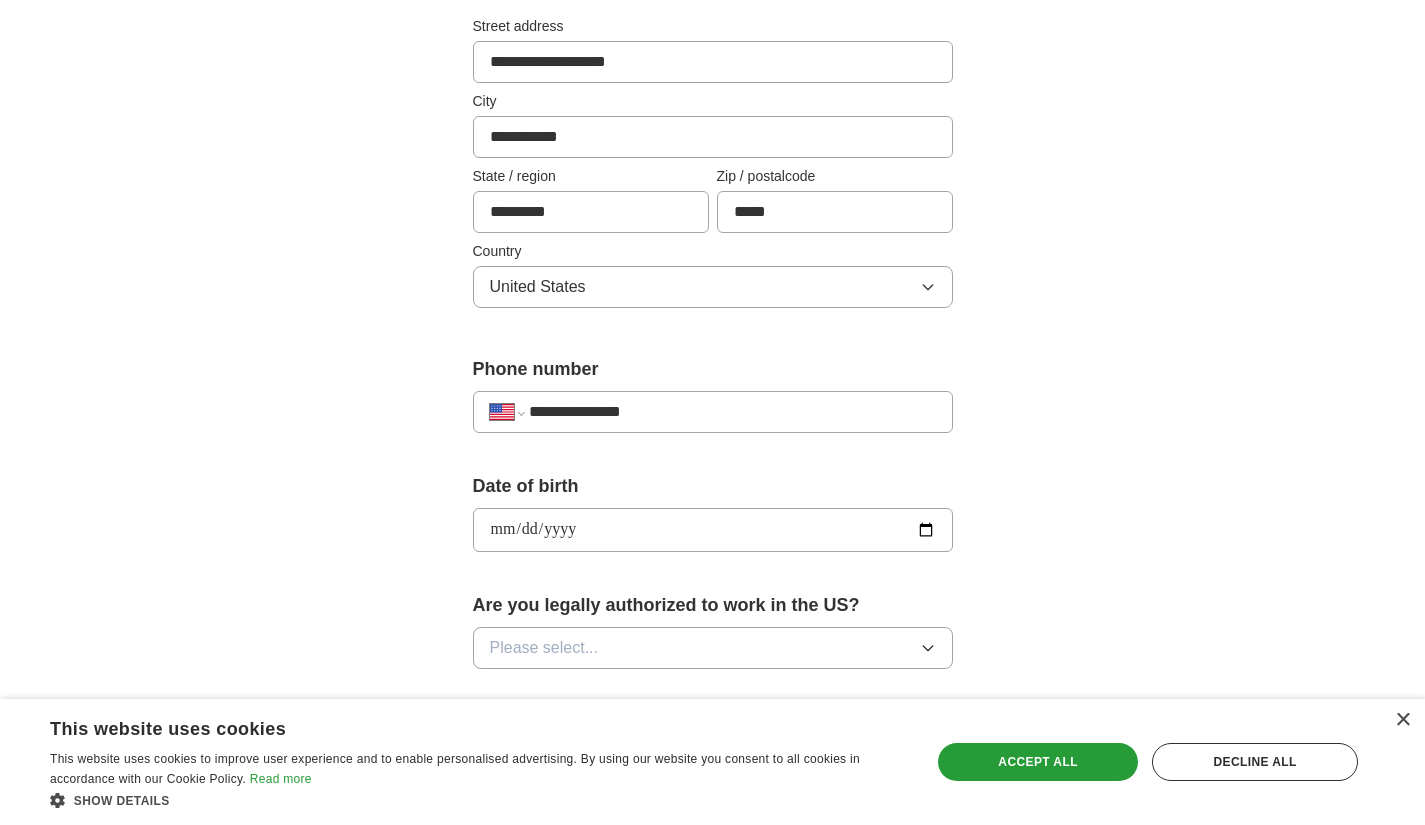 type on "**********" 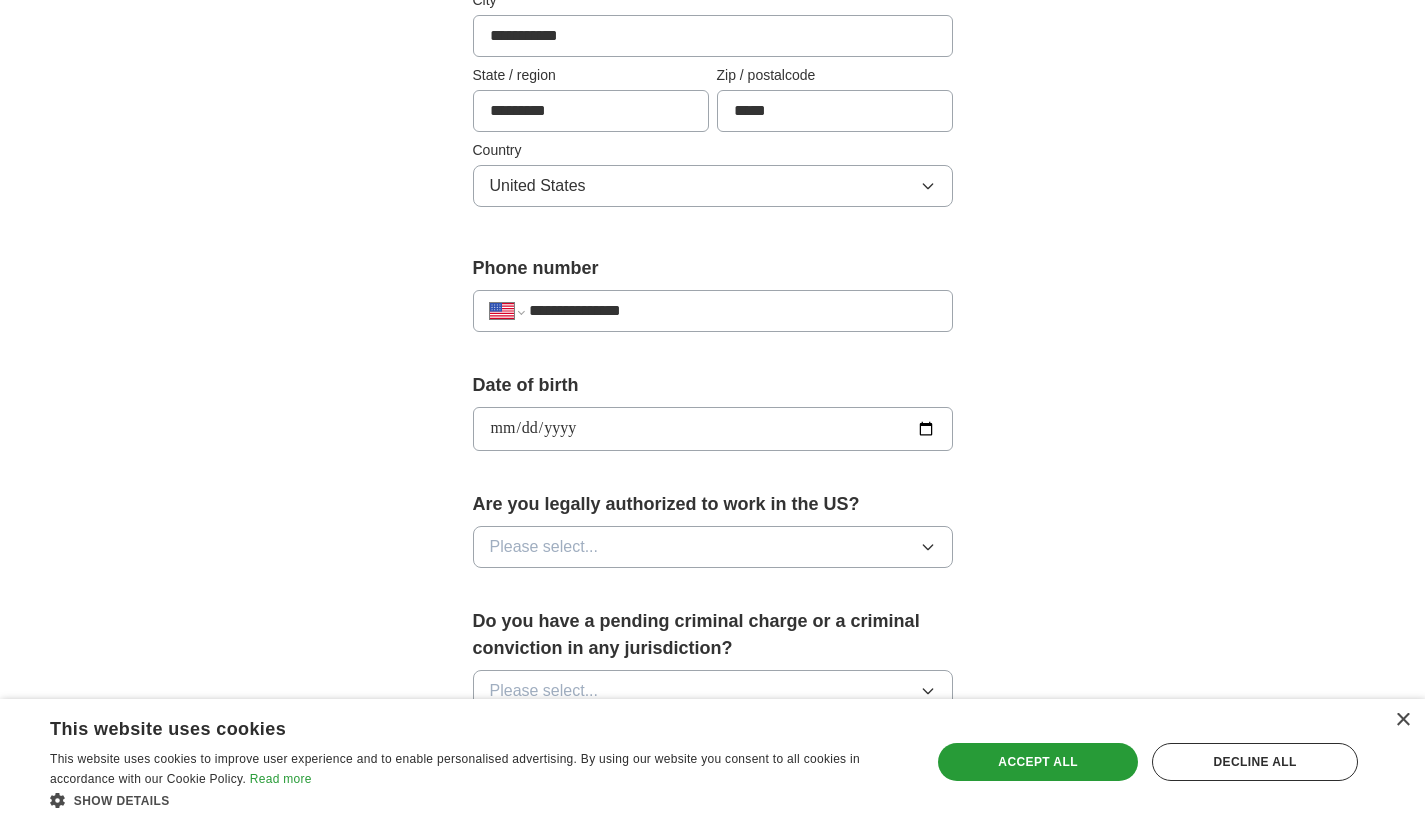 scroll, scrollTop: 596, scrollLeft: 0, axis: vertical 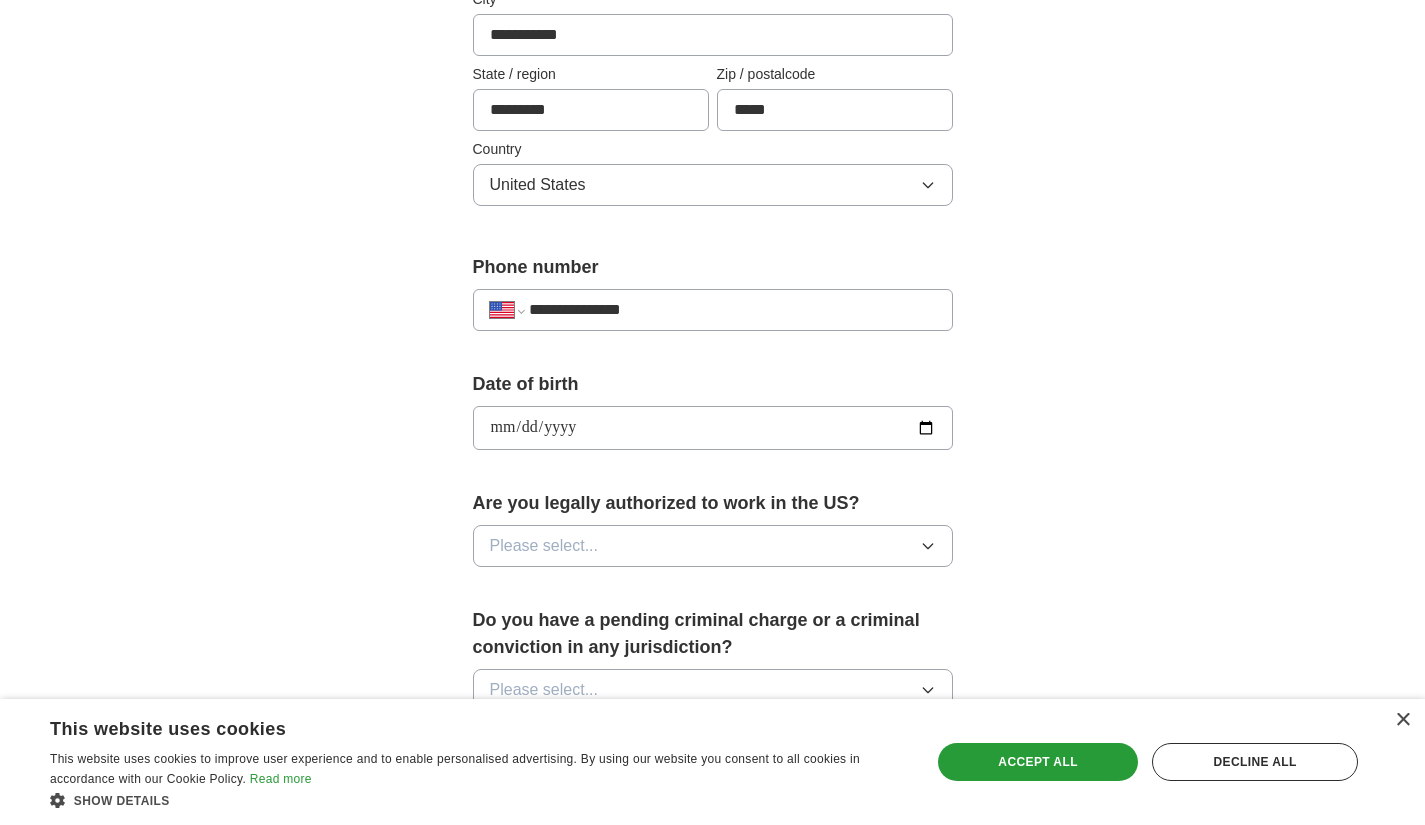 click on "Please select..." at bounding box center [713, 546] 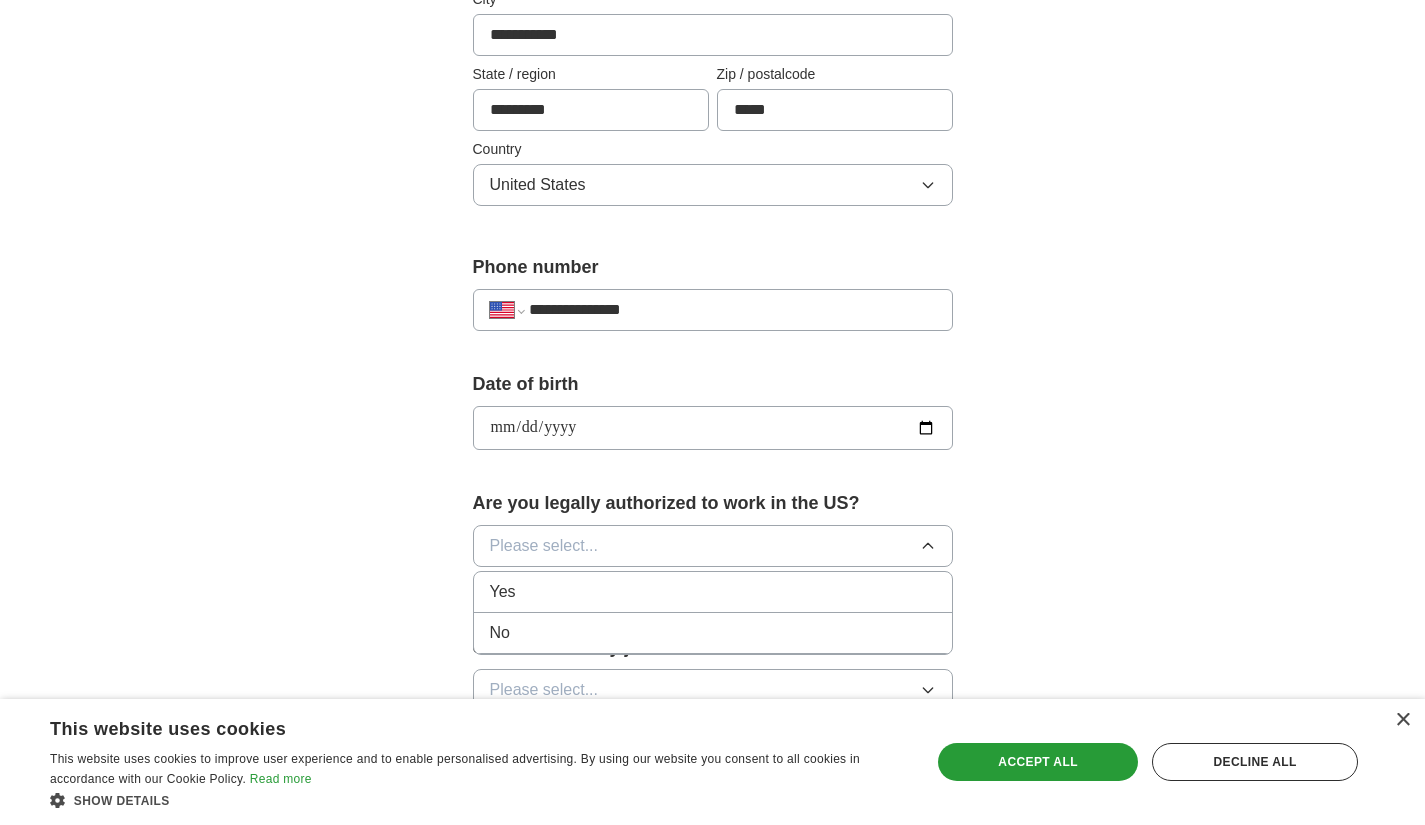 click on "Yes" at bounding box center (713, 592) 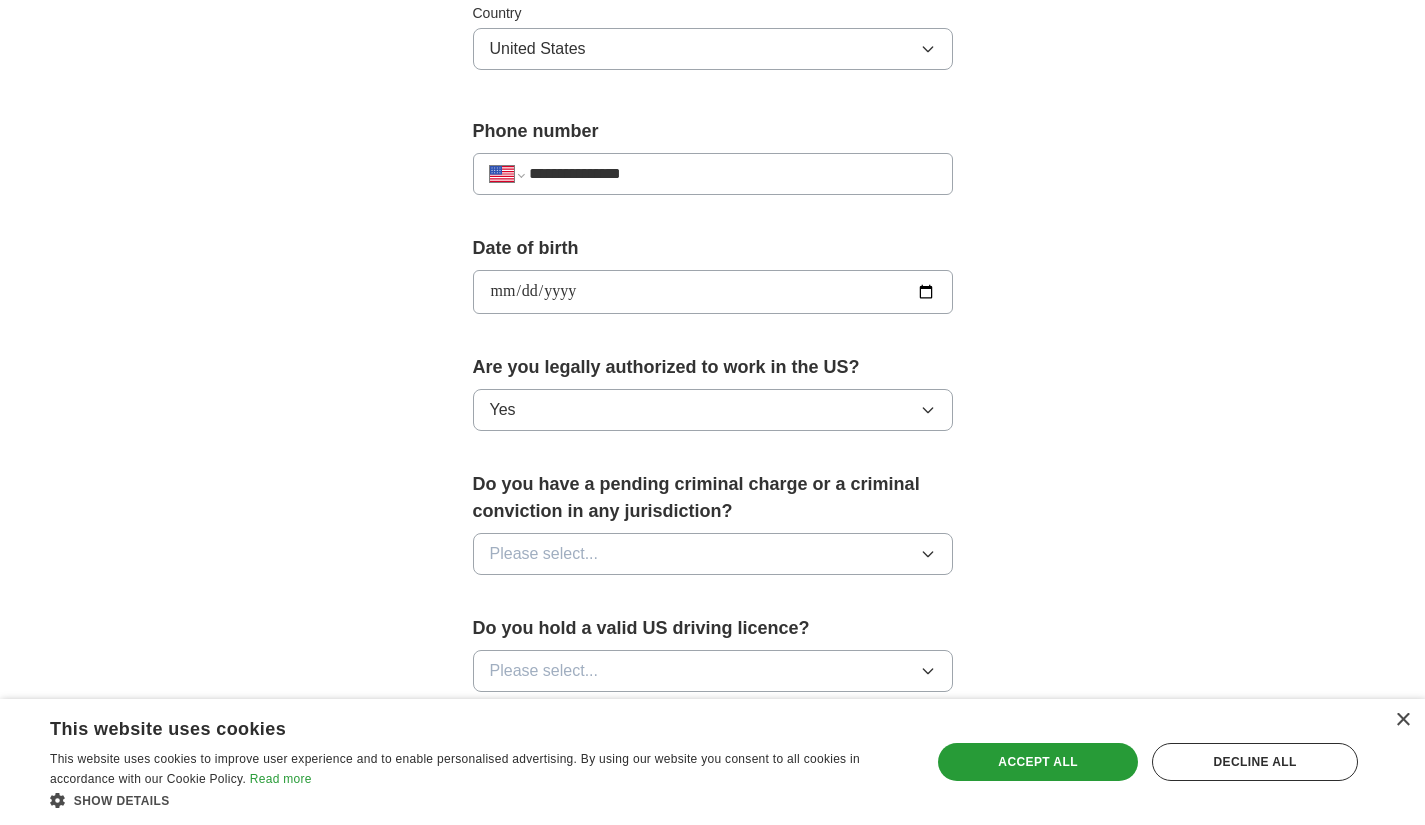 scroll, scrollTop: 732, scrollLeft: 0, axis: vertical 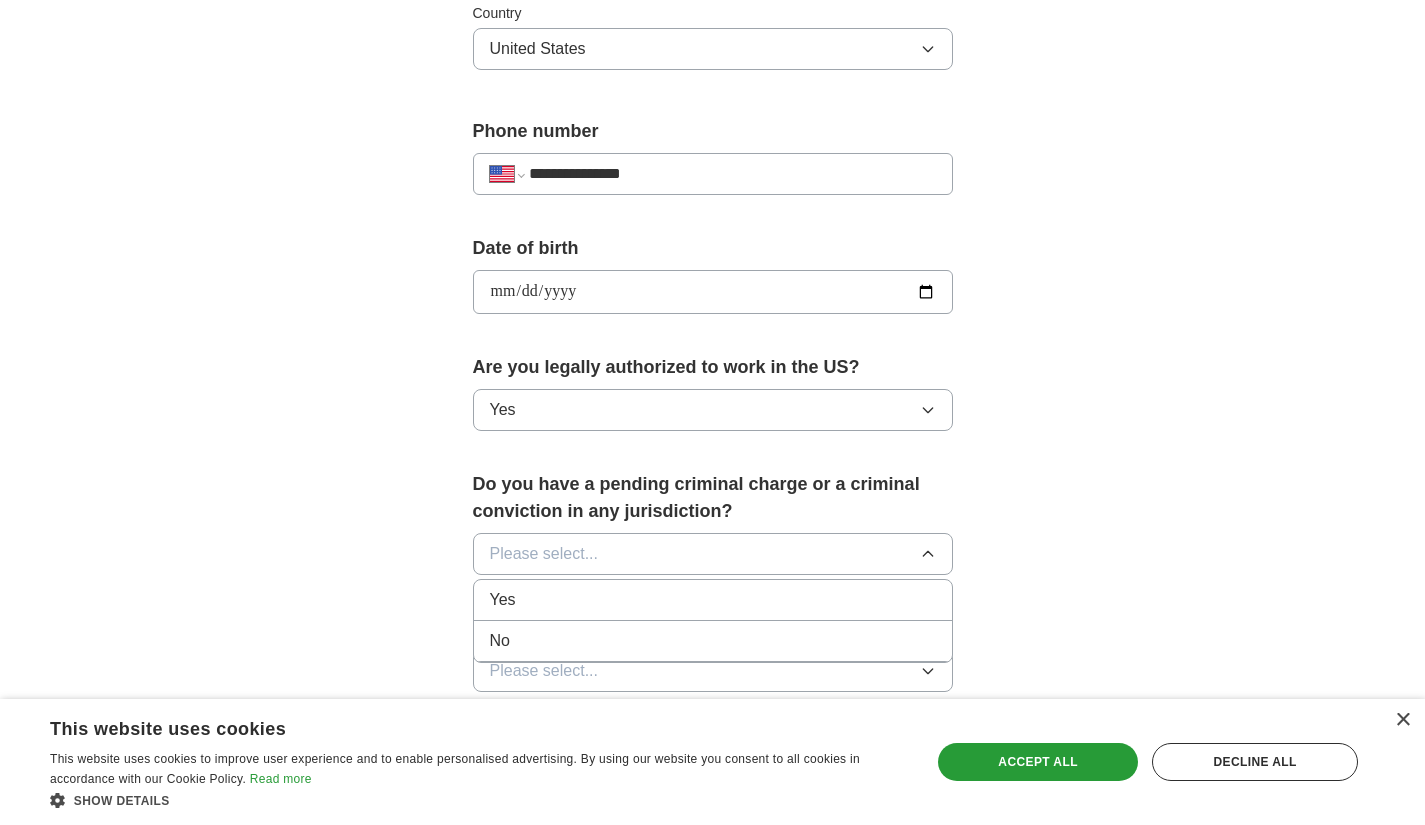 click on "No" at bounding box center [713, 641] 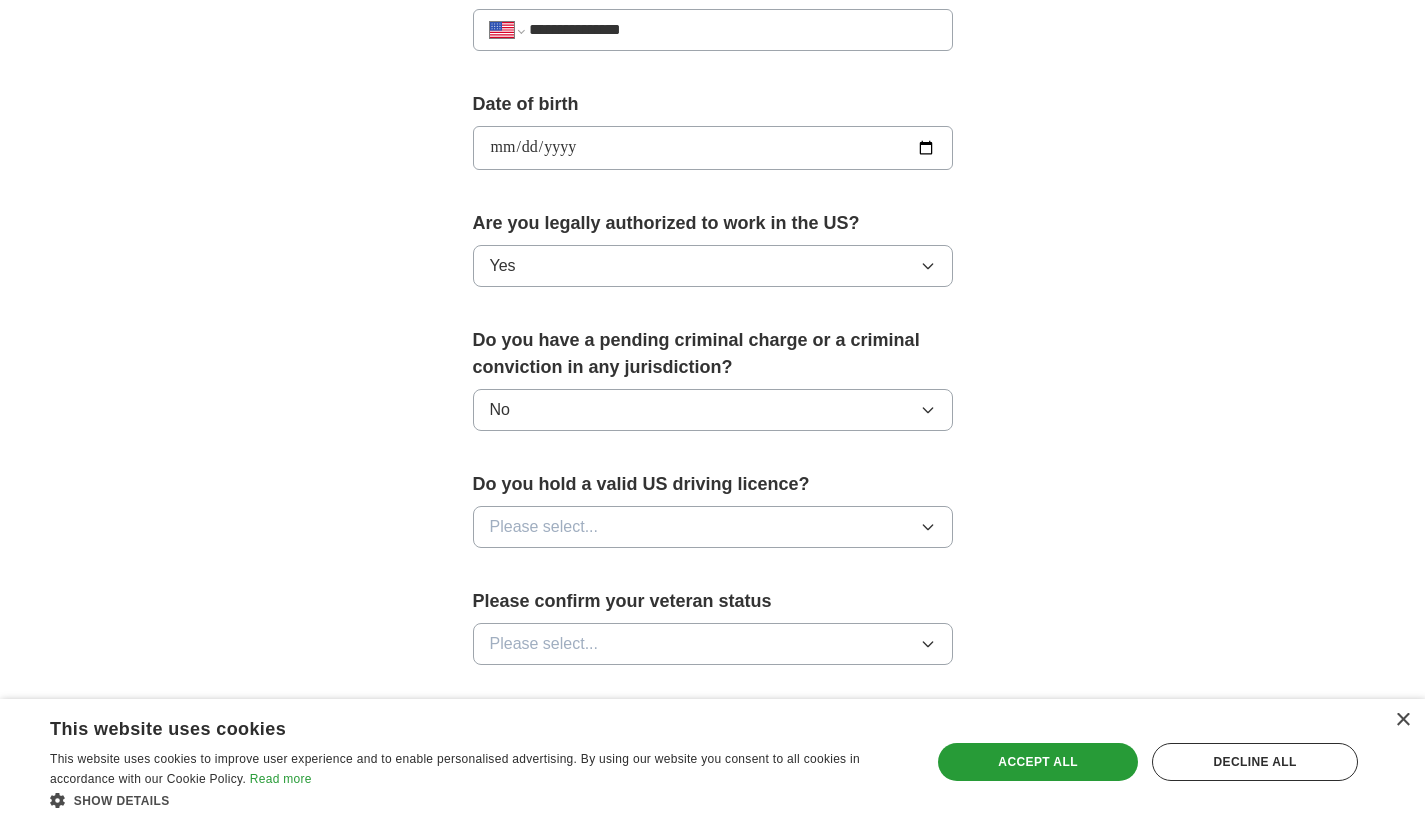 scroll, scrollTop: 876, scrollLeft: 0, axis: vertical 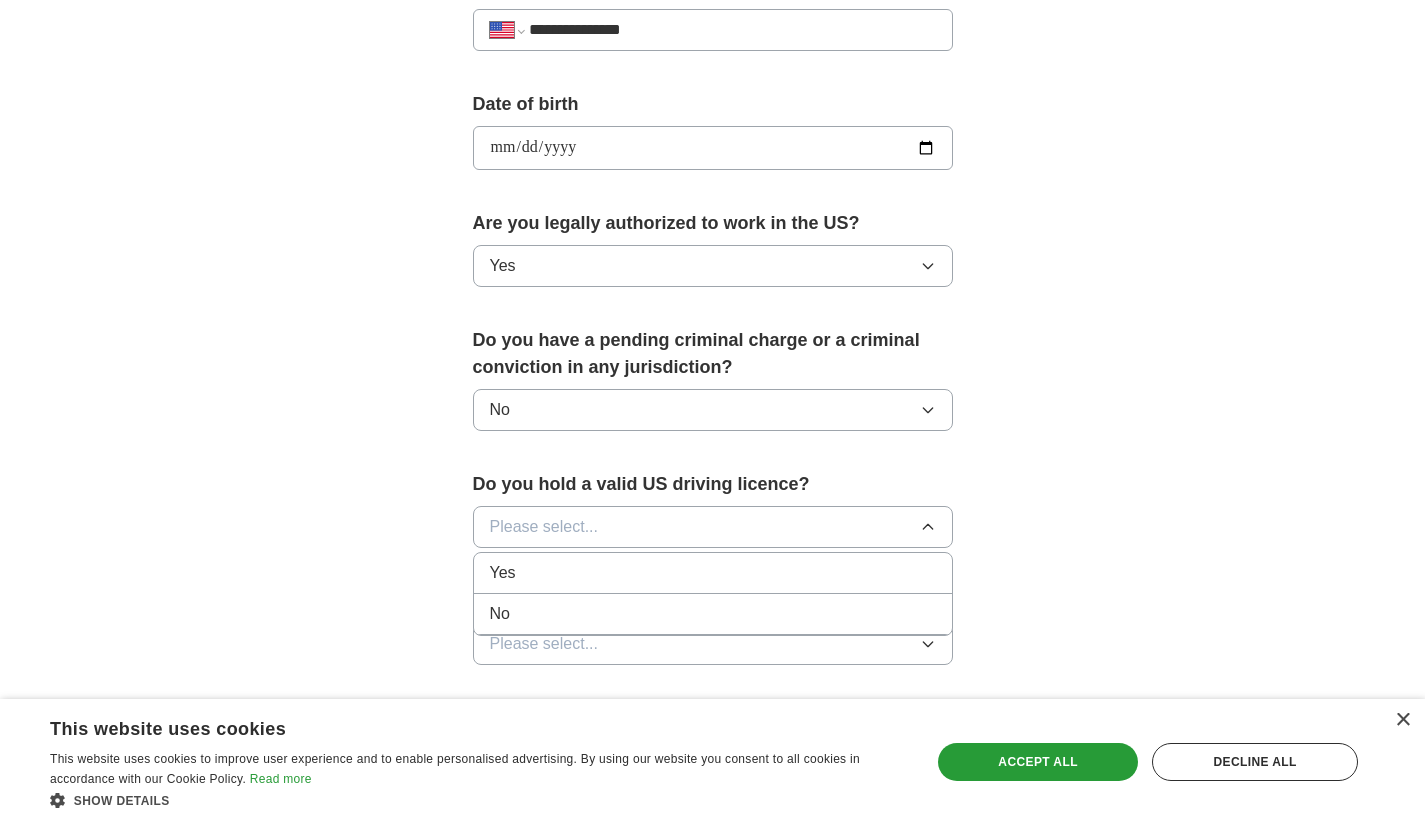 click on "No" at bounding box center (713, 614) 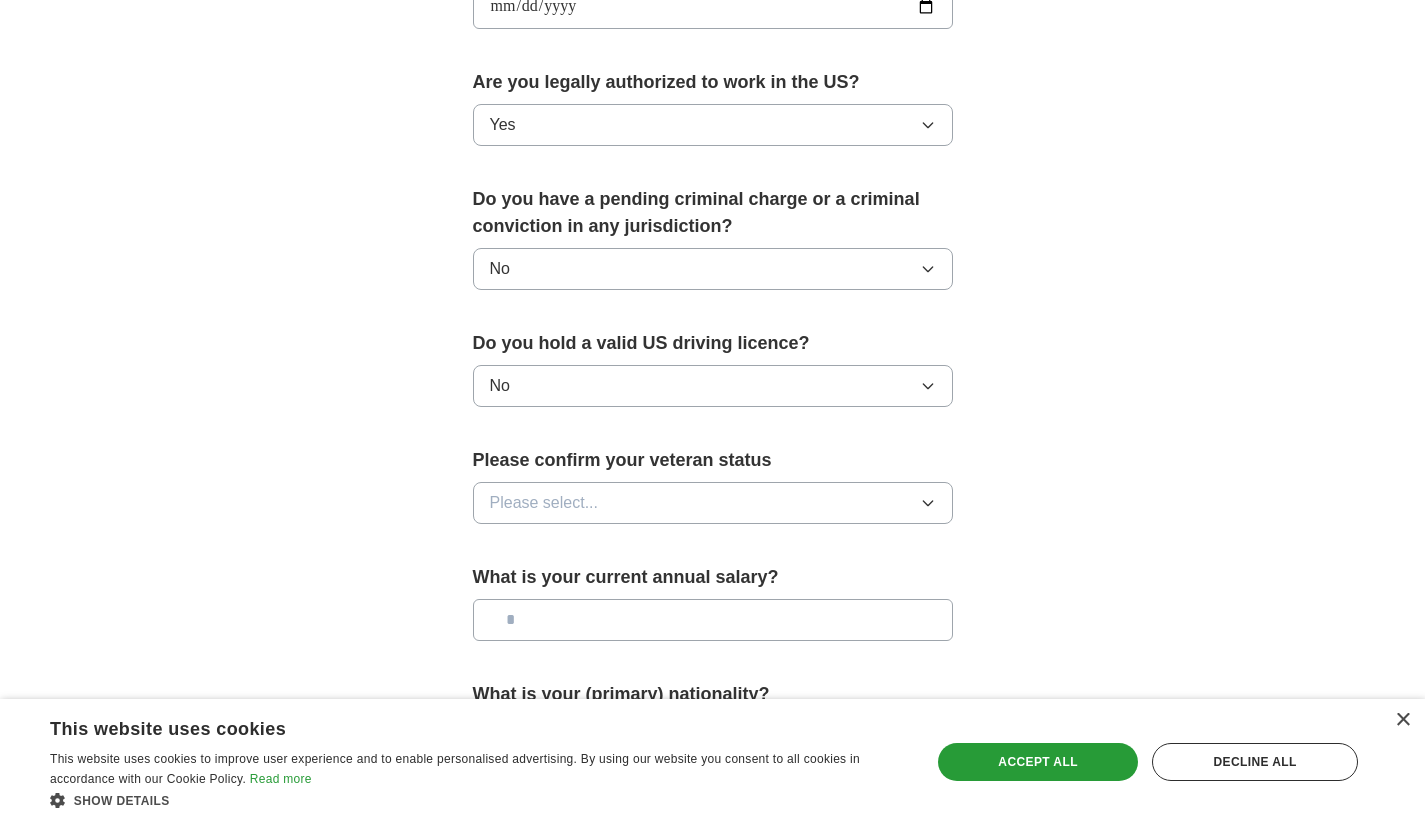 scroll, scrollTop: 1018, scrollLeft: 0, axis: vertical 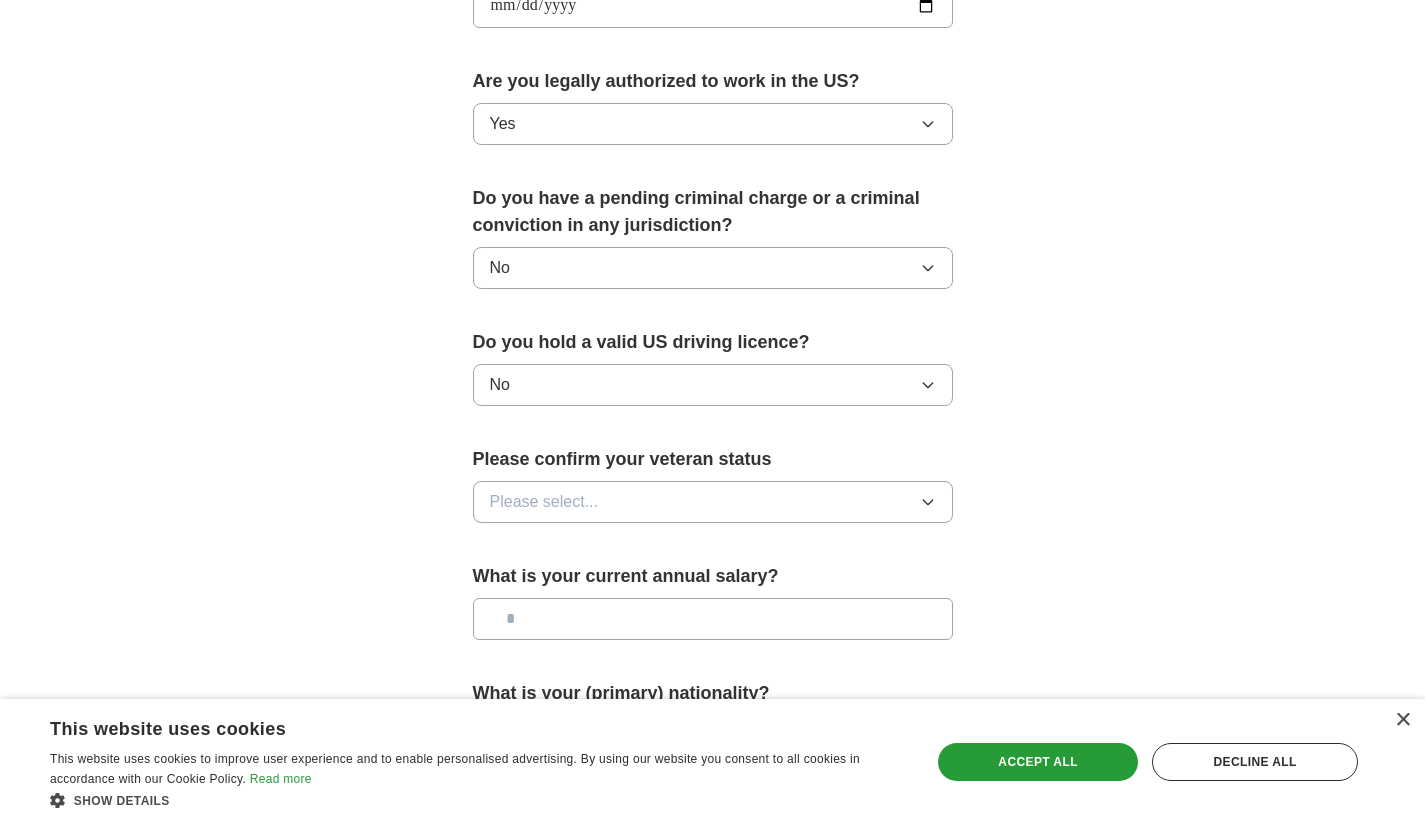 click on "Please select..." at bounding box center (713, 502) 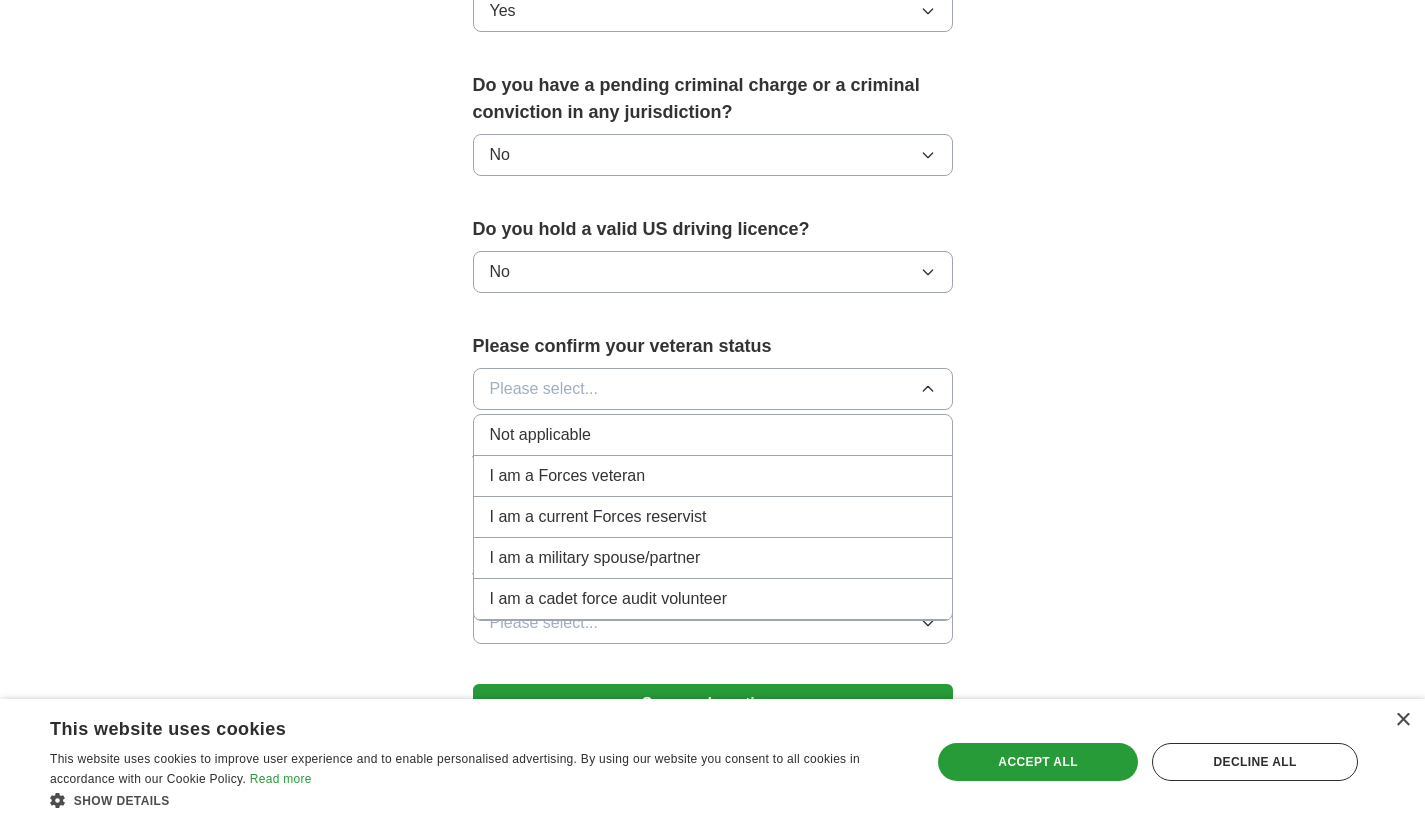 scroll, scrollTop: 1133, scrollLeft: 0, axis: vertical 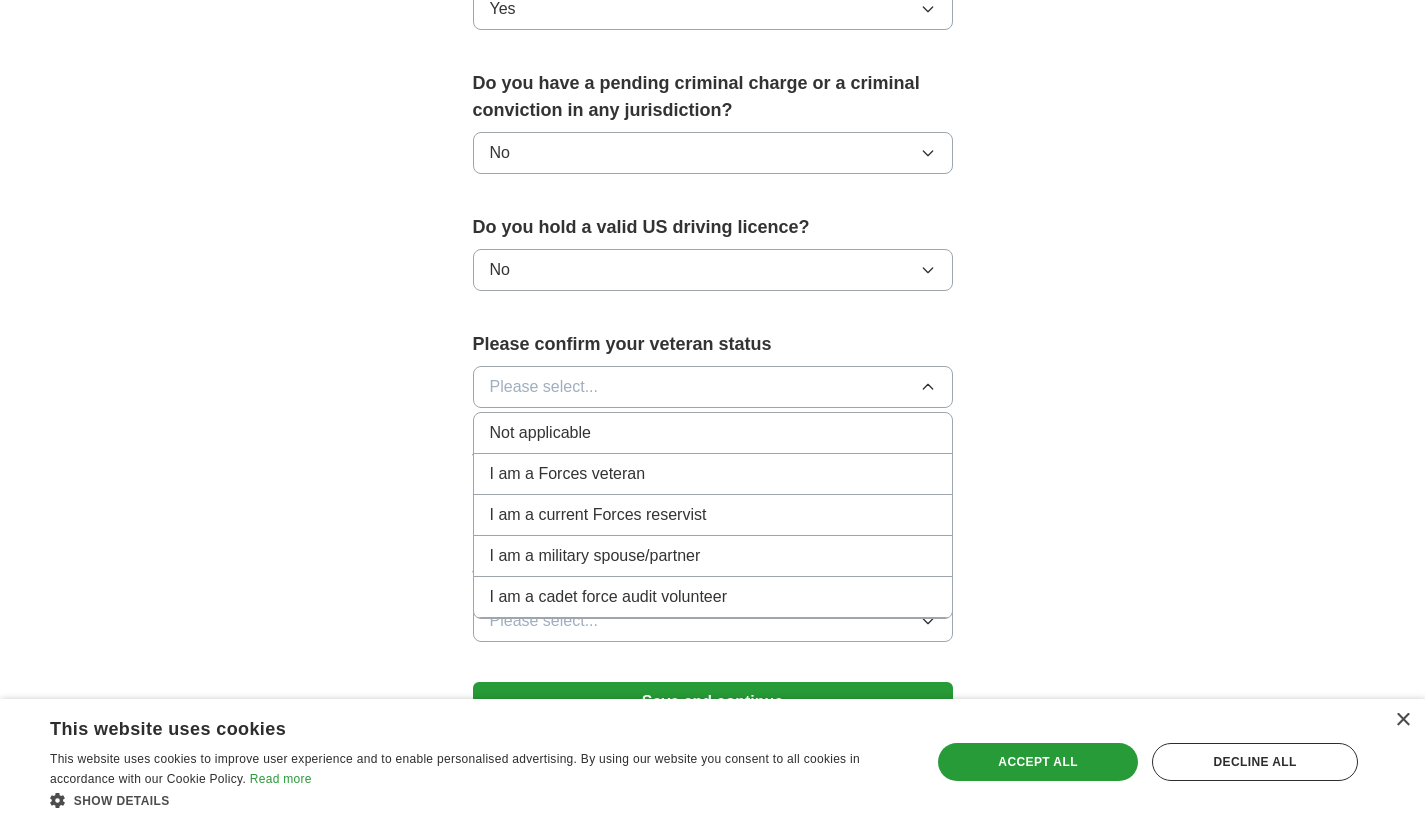 click on "Not applicable" at bounding box center [713, 433] 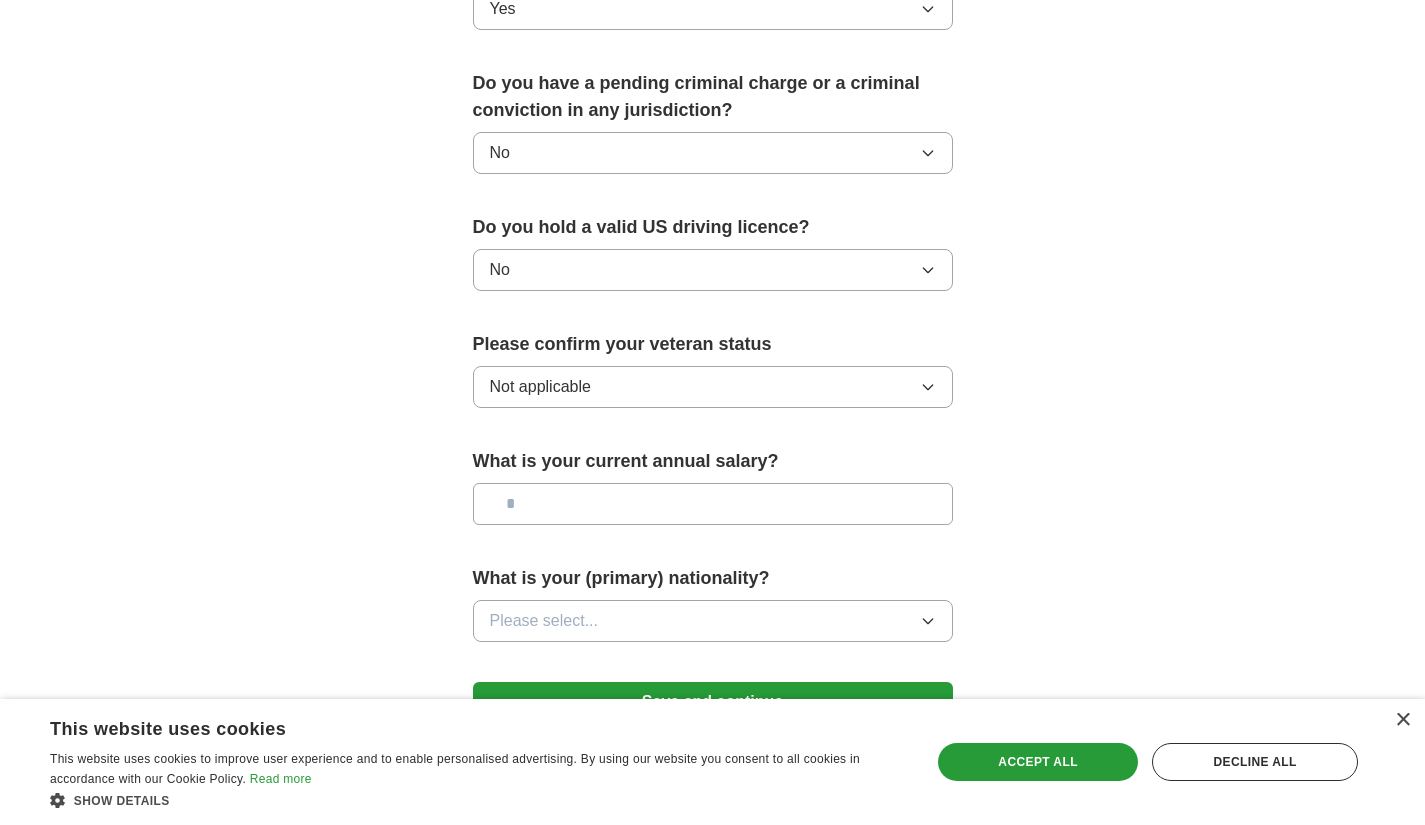click on "Not applicable" at bounding box center [713, 387] 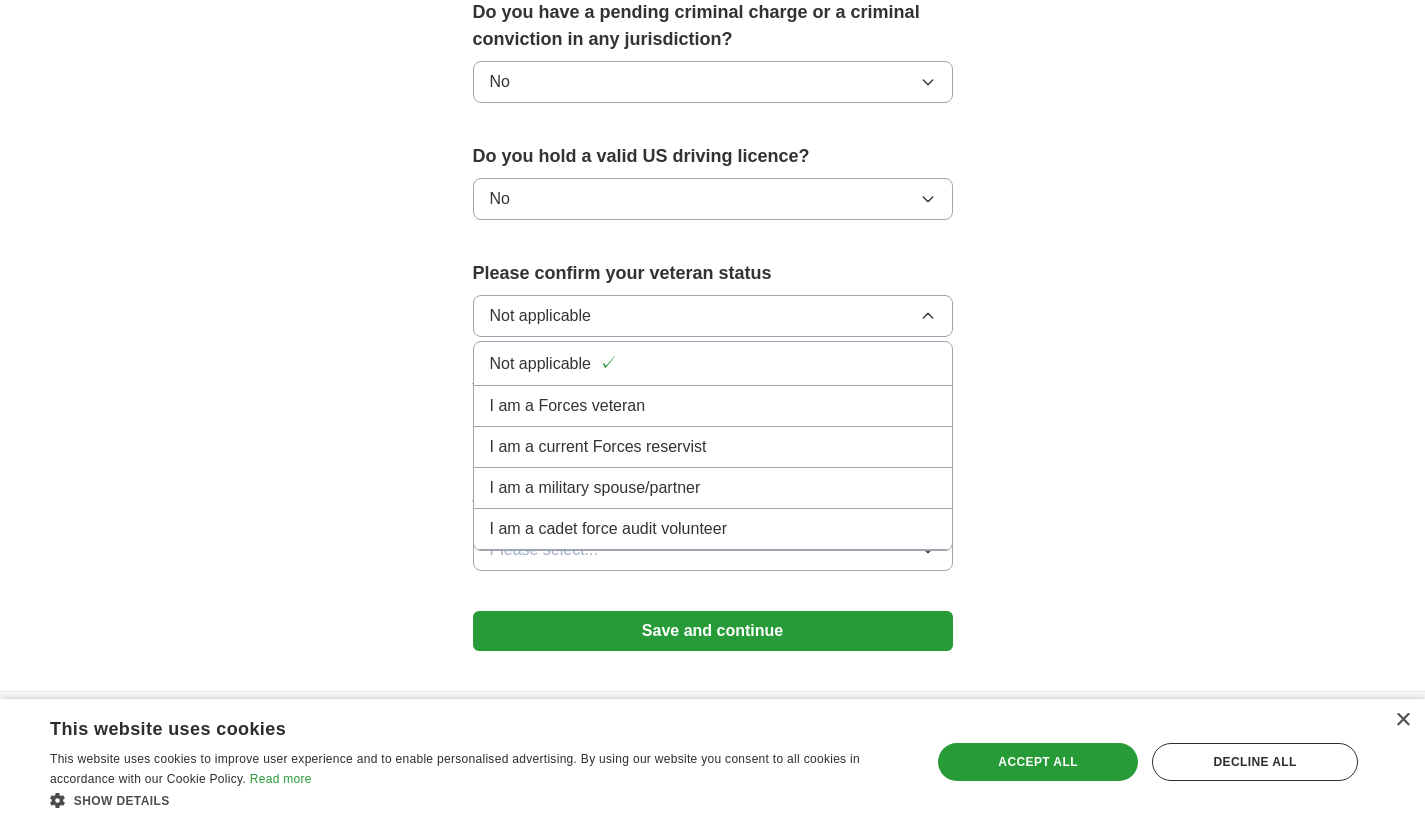 scroll, scrollTop: 1205, scrollLeft: 0, axis: vertical 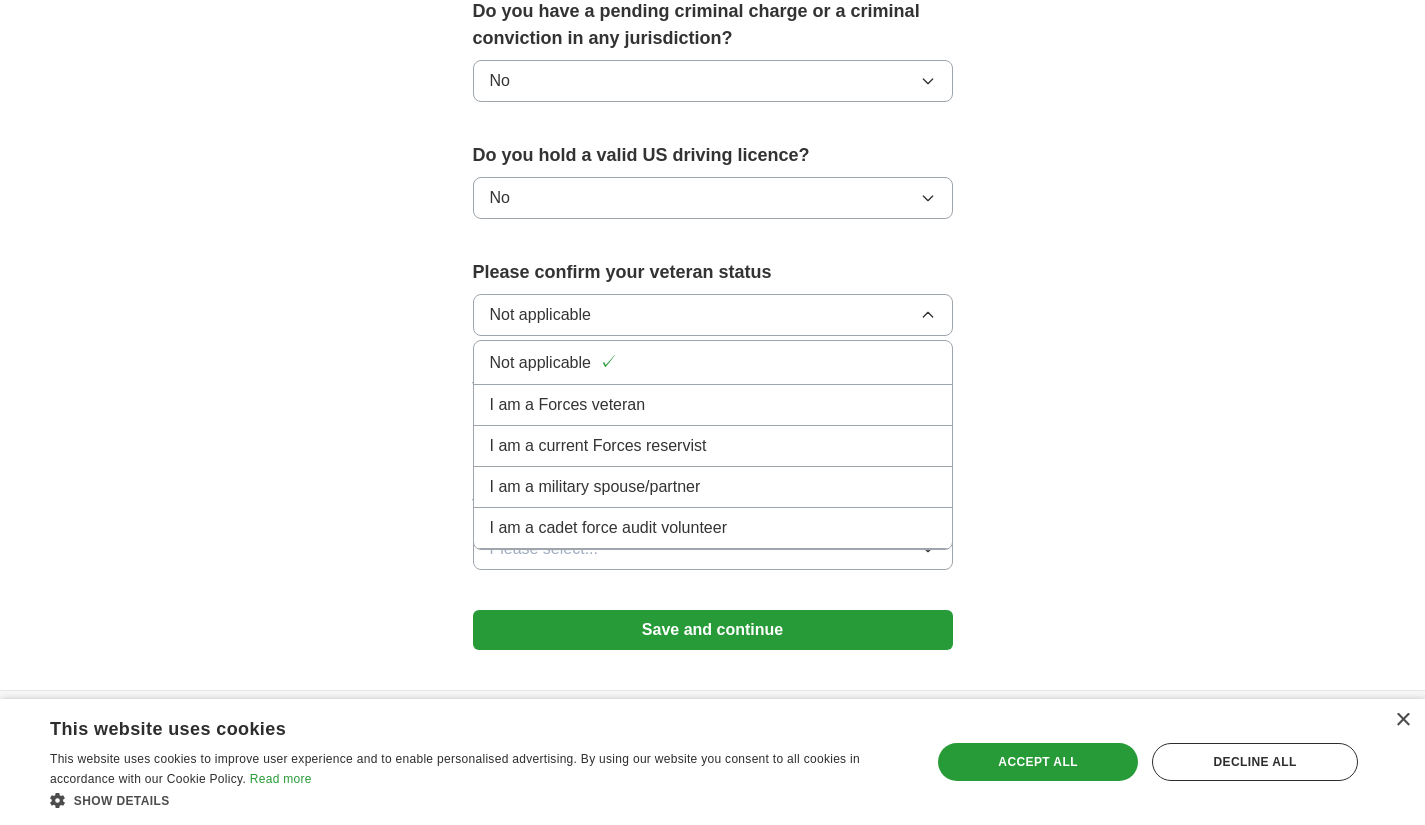 click on "Not applicable" at bounding box center [713, 315] 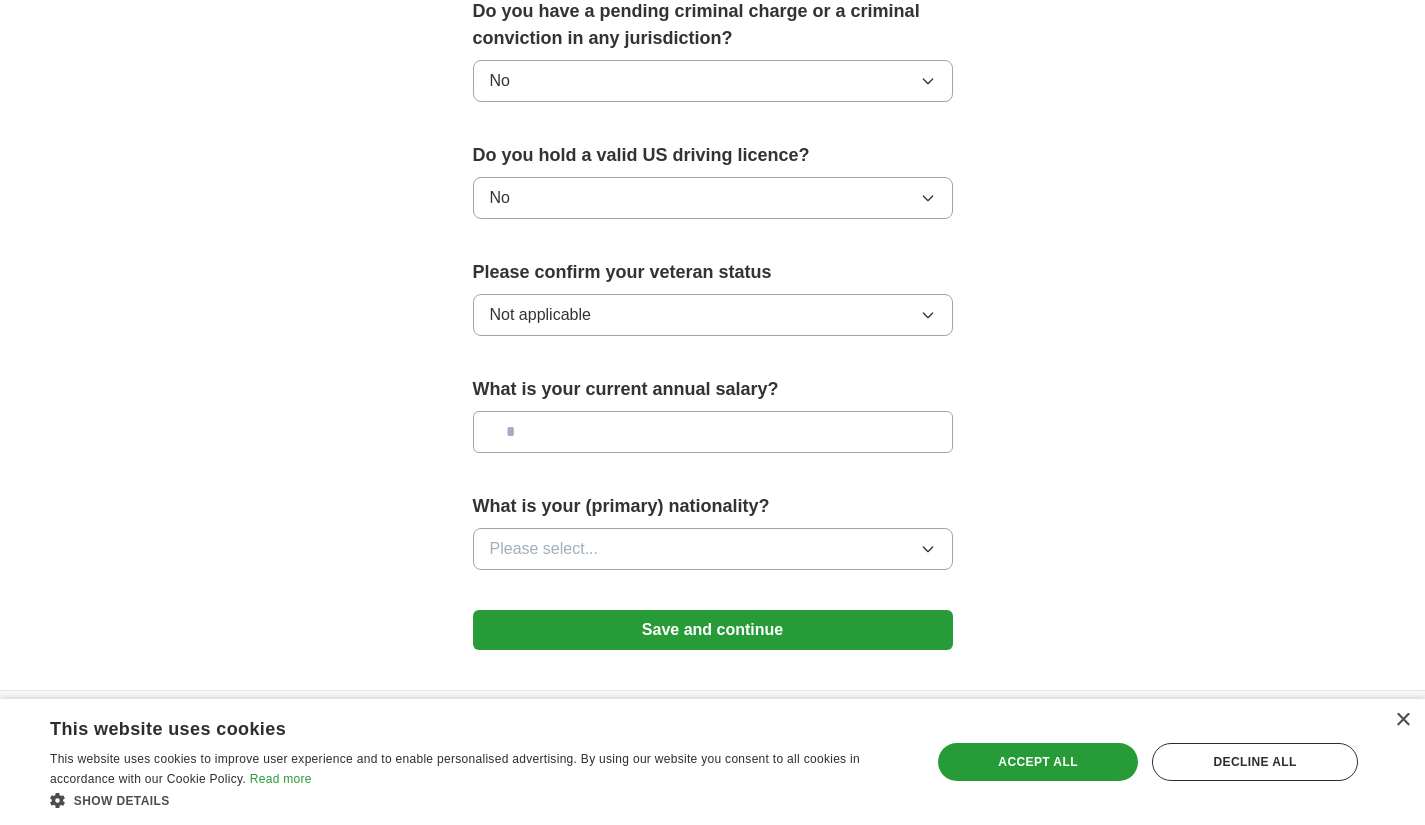 click at bounding box center [713, 432] 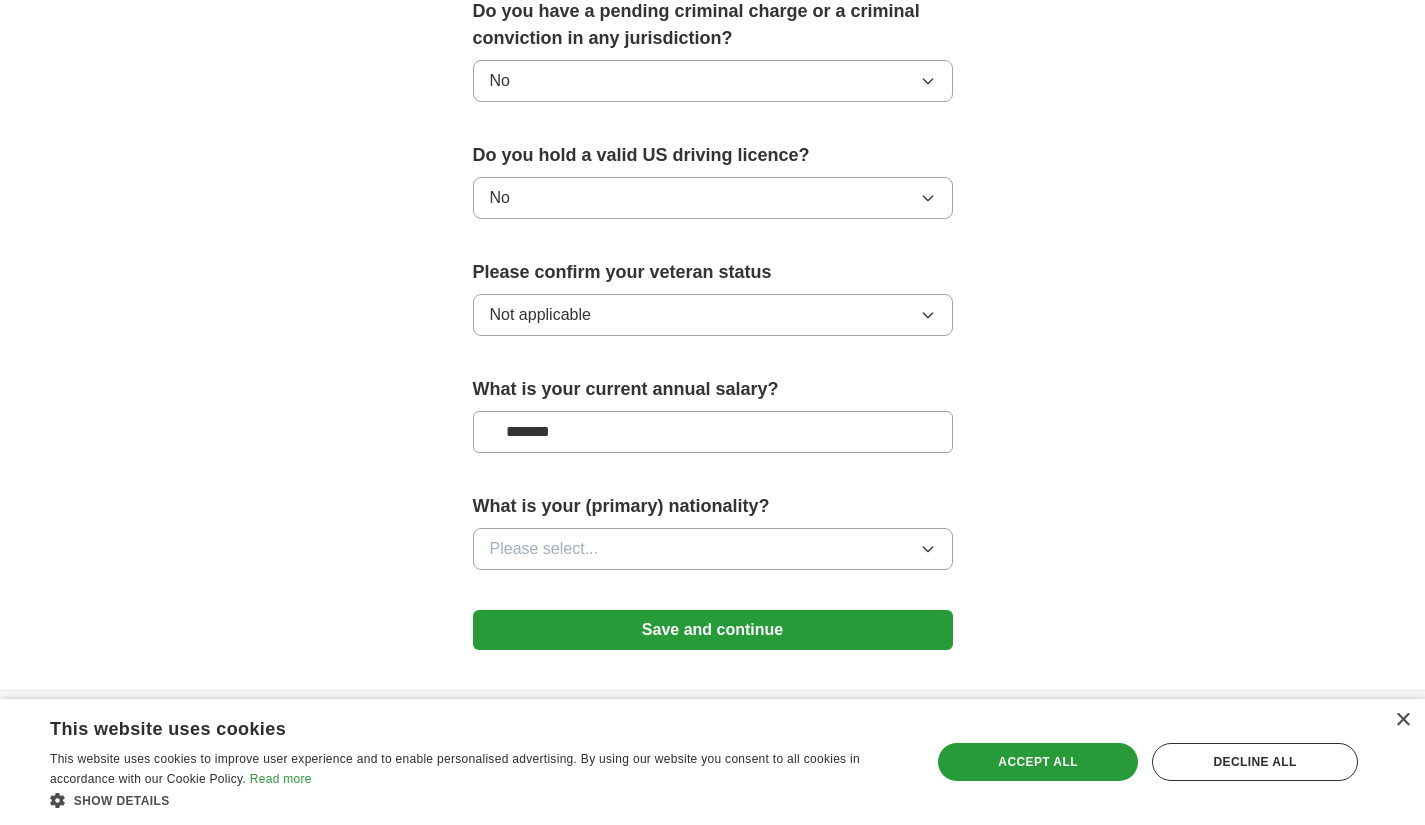 type on "*******" 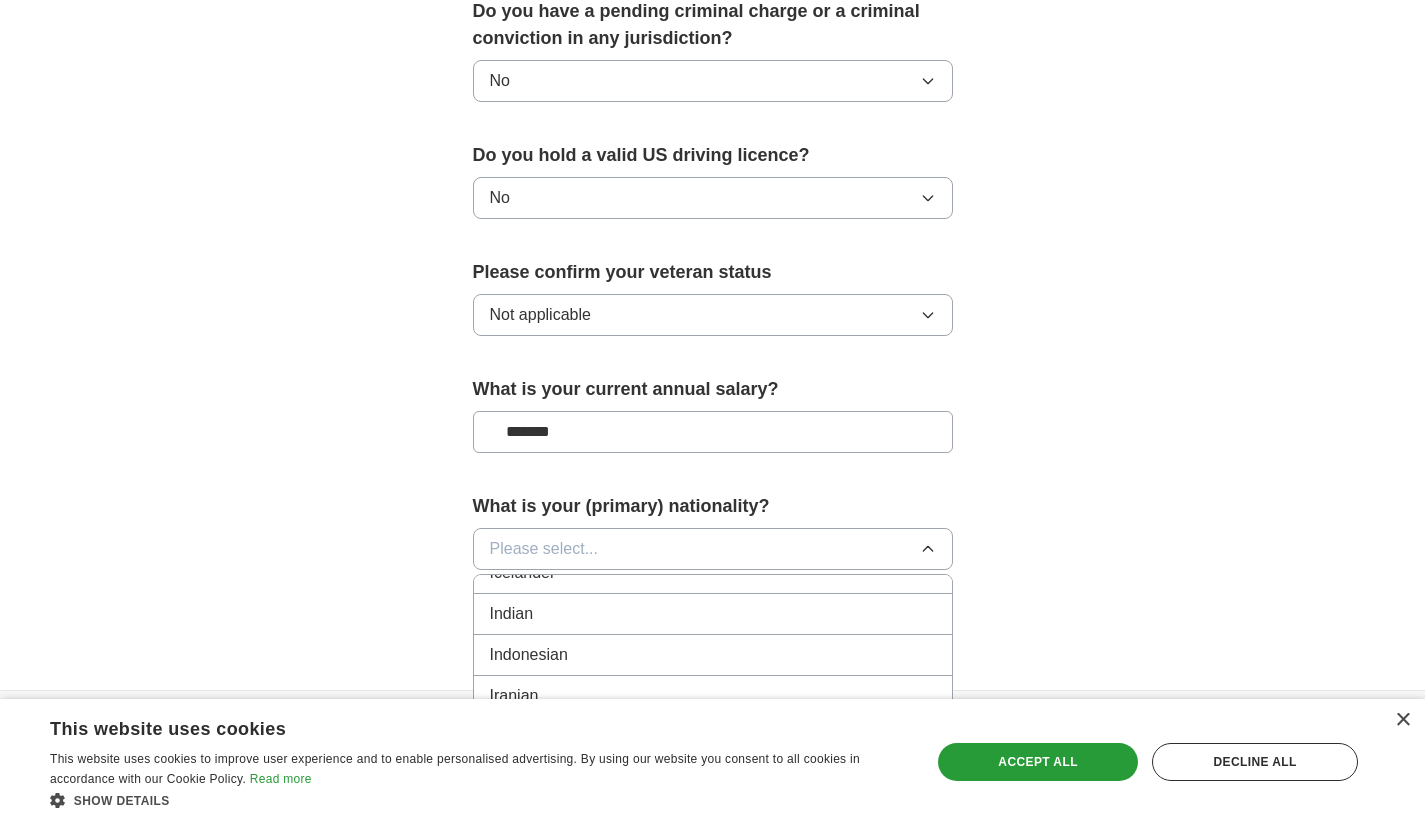 scroll, scrollTop: 3262, scrollLeft: 0, axis: vertical 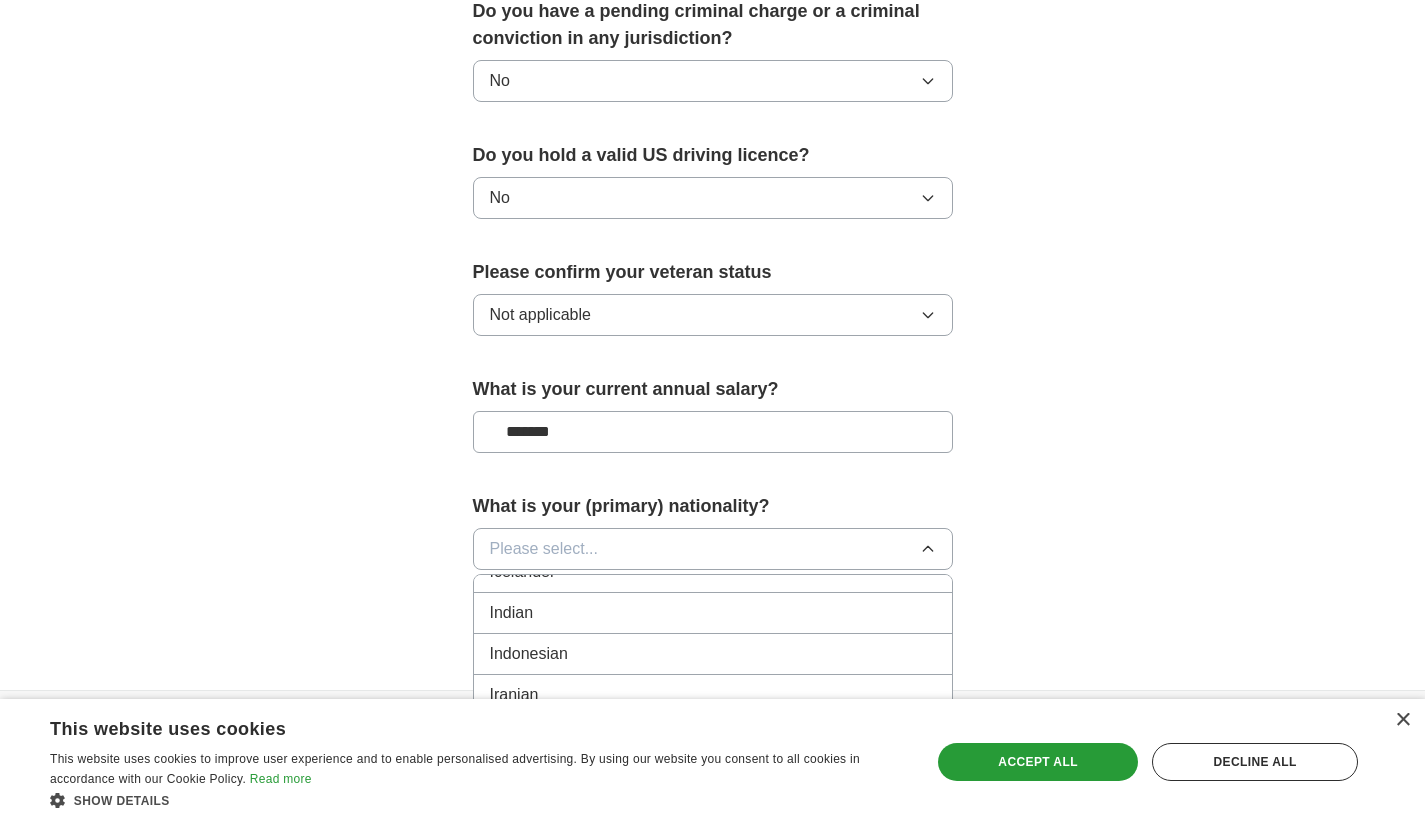 click on "Indian" at bounding box center (713, 613) 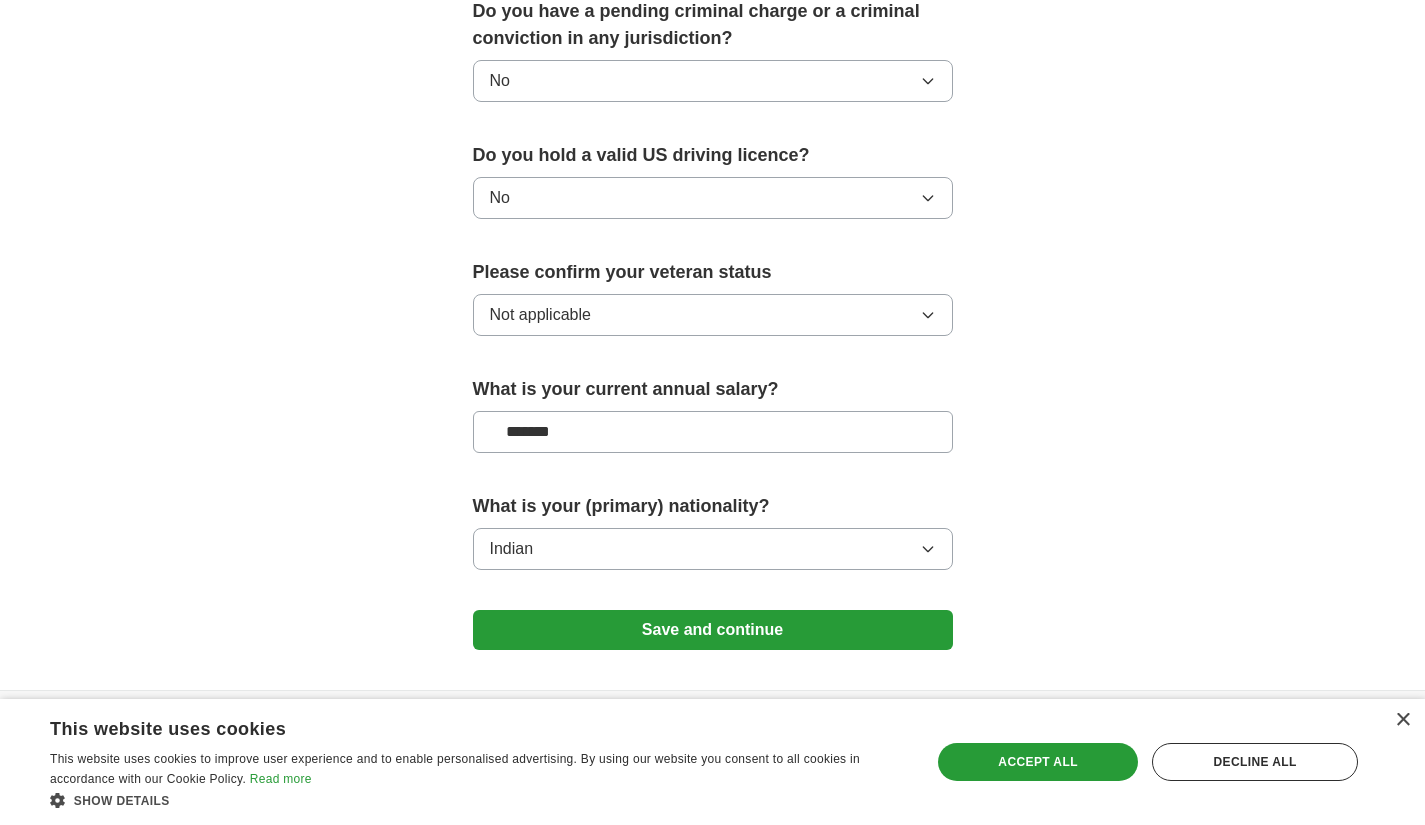 scroll, scrollTop: 1232, scrollLeft: 0, axis: vertical 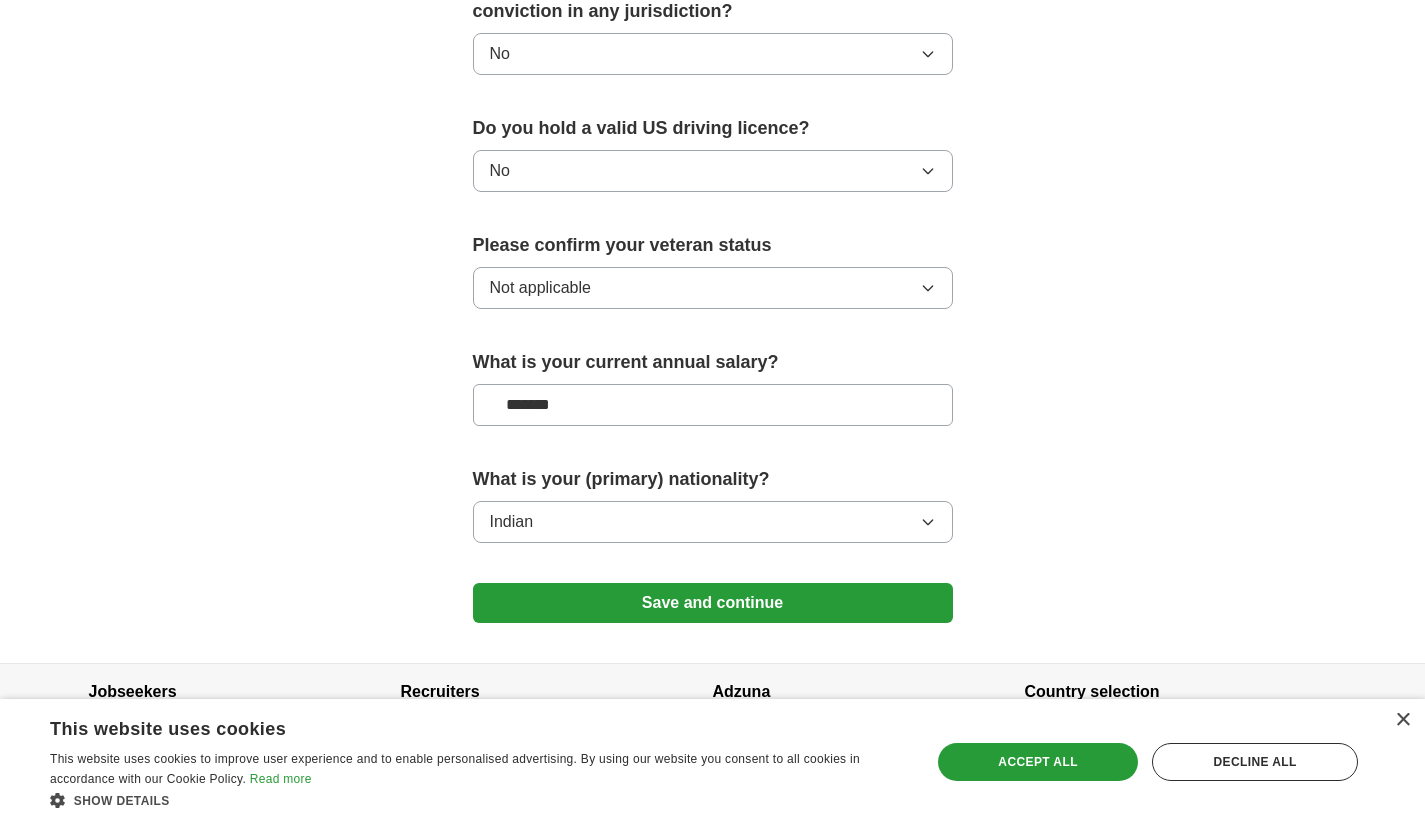 click on "Save and continue" at bounding box center [713, 603] 